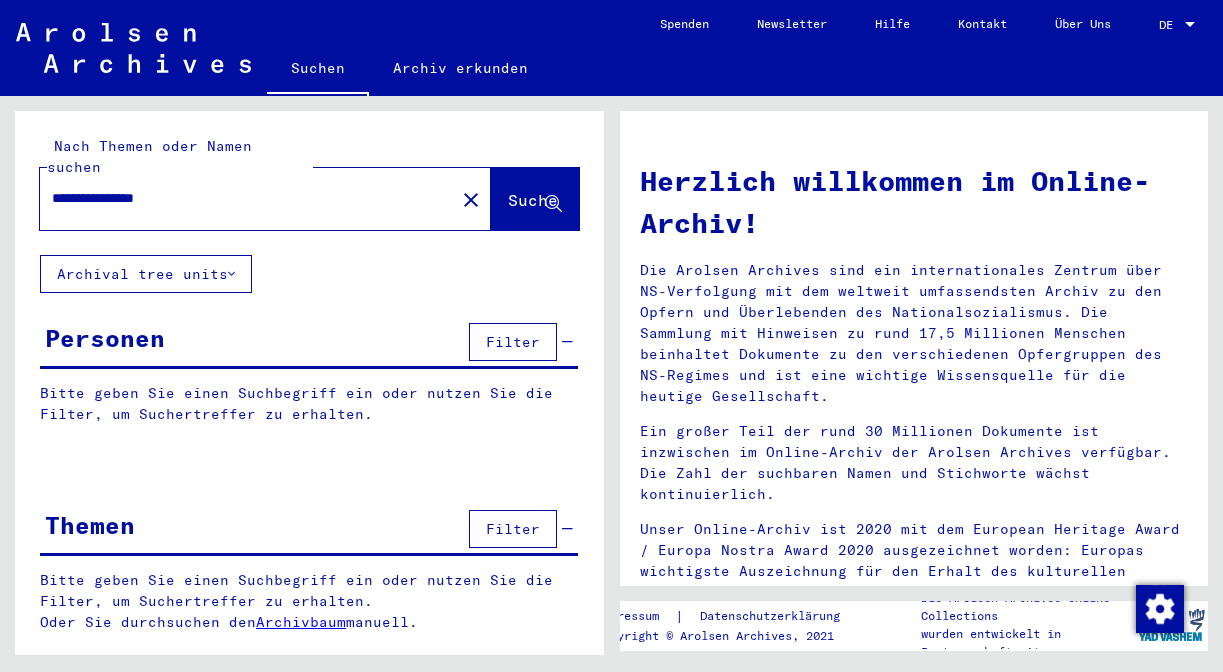scroll, scrollTop: 0, scrollLeft: 0, axis: both 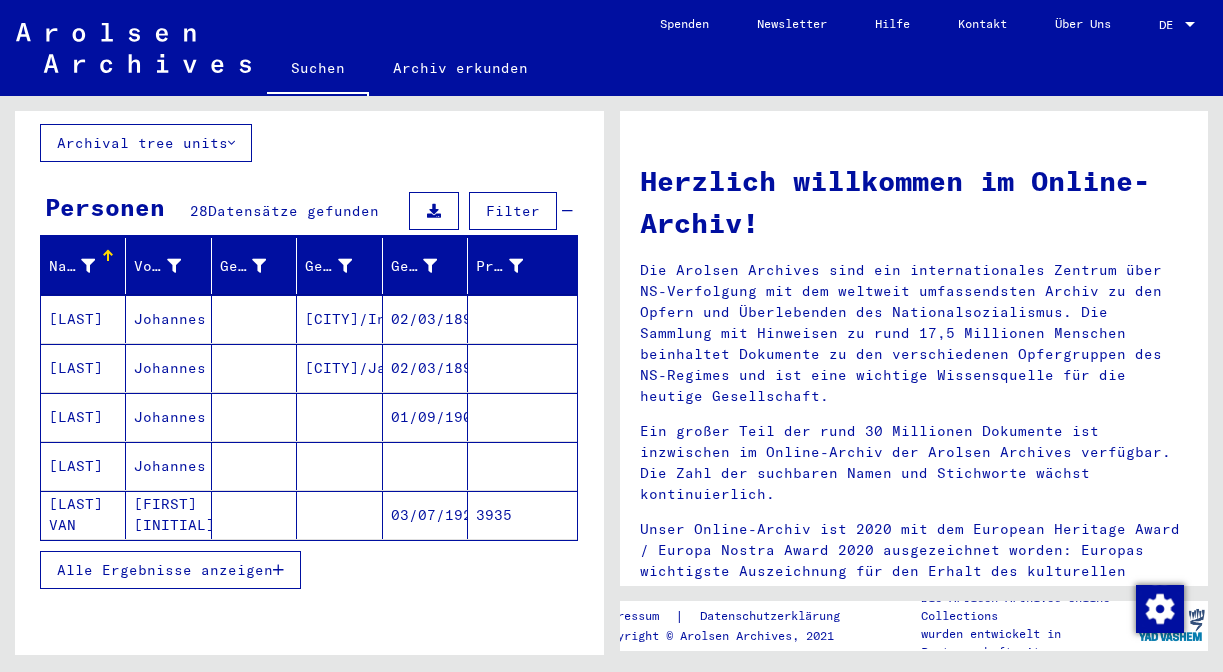 click on "Alle Ergebnisse anzeigen" at bounding box center (165, 570) 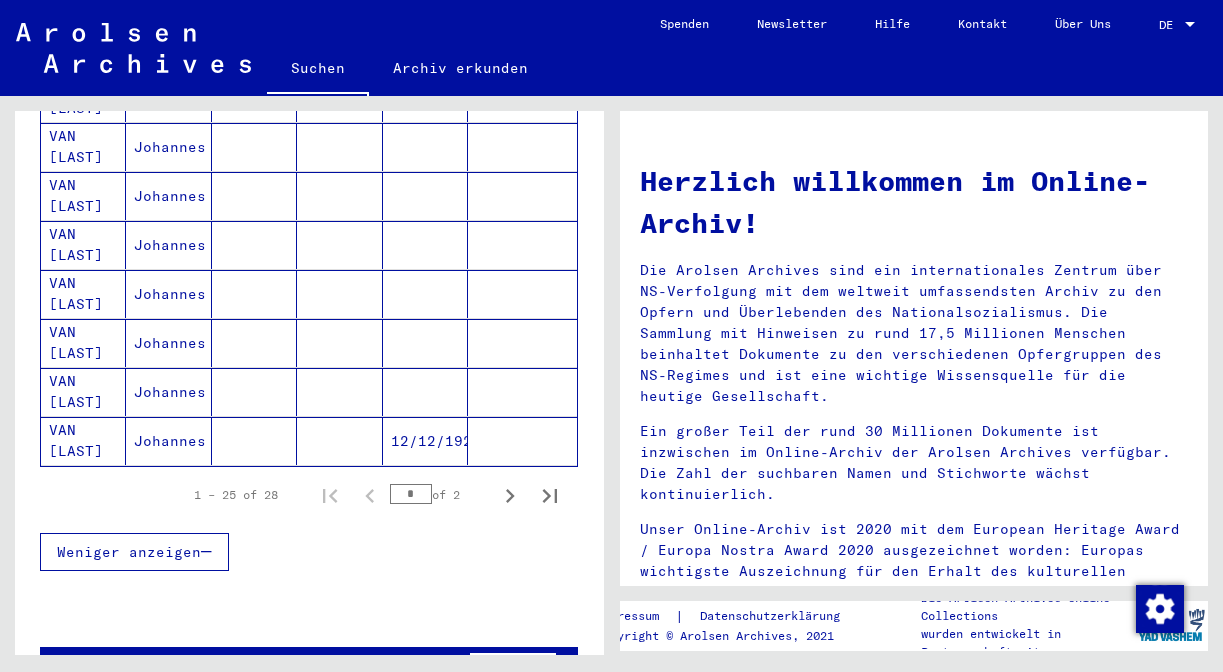scroll, scrollTop: 1186, scrollLeft: 0, axis: vertical 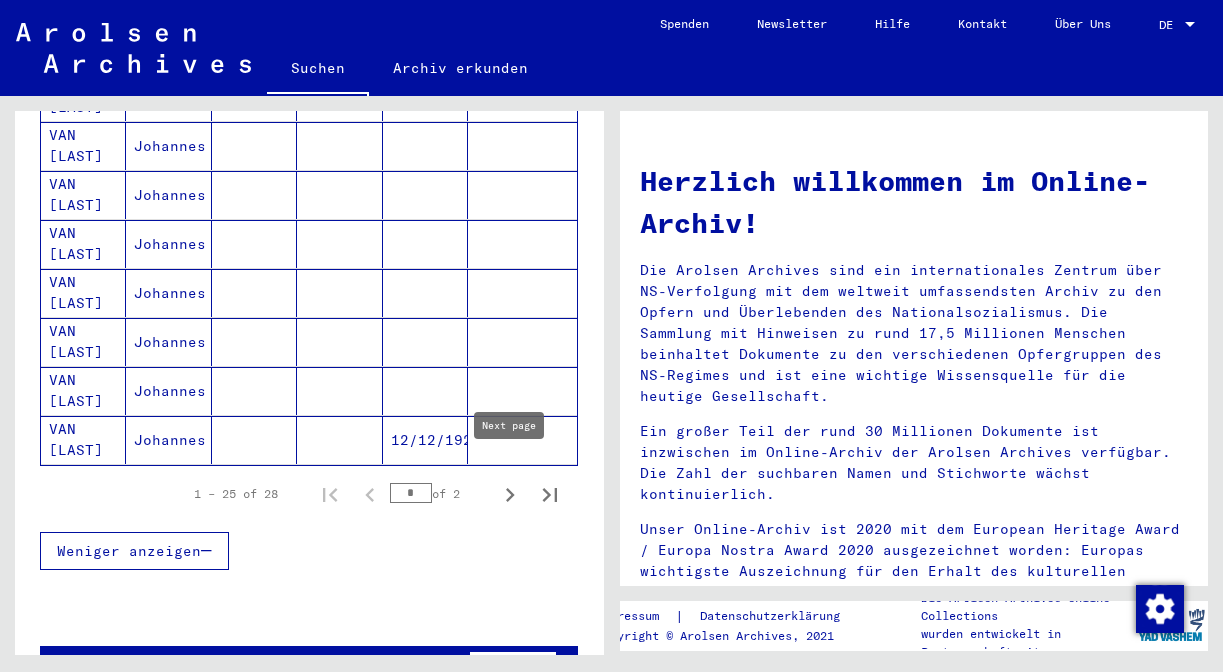 click 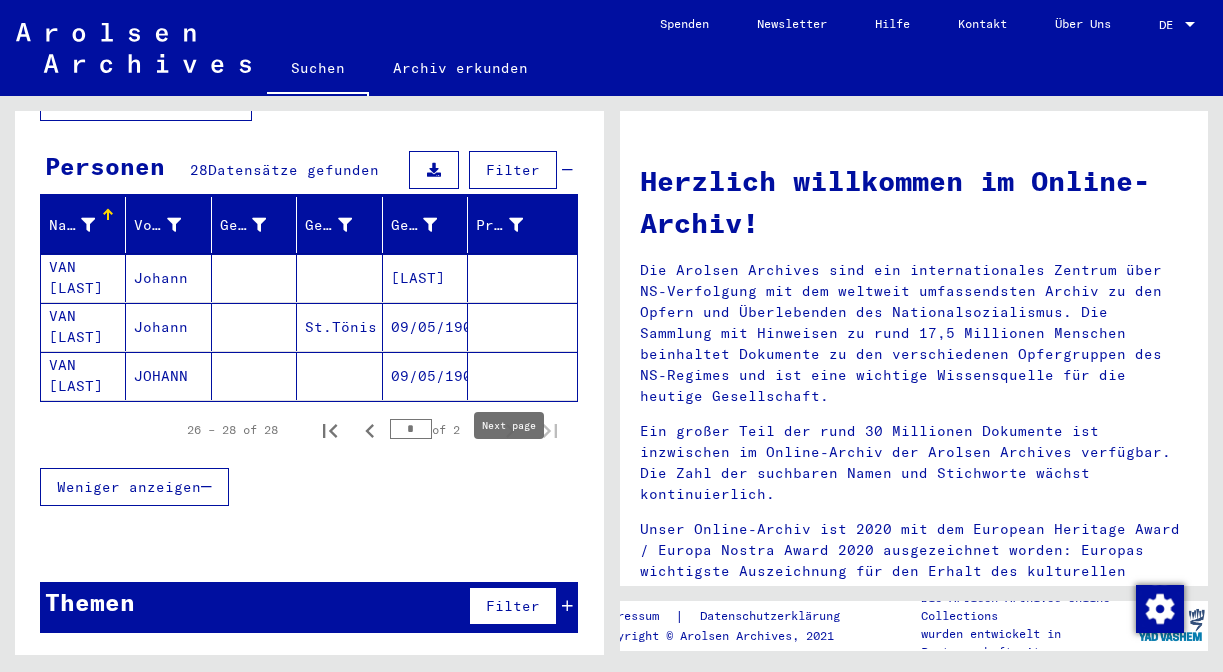 scroll, scrollTop: 151, scrollLeft: 0, axis: vertical 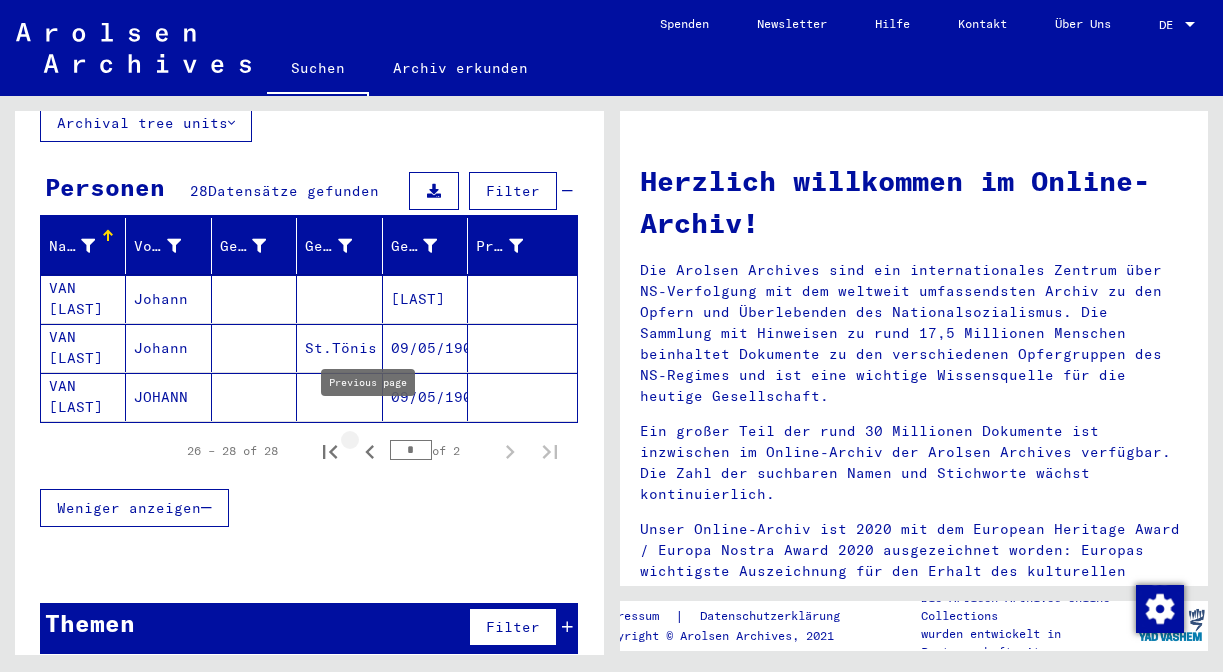 click 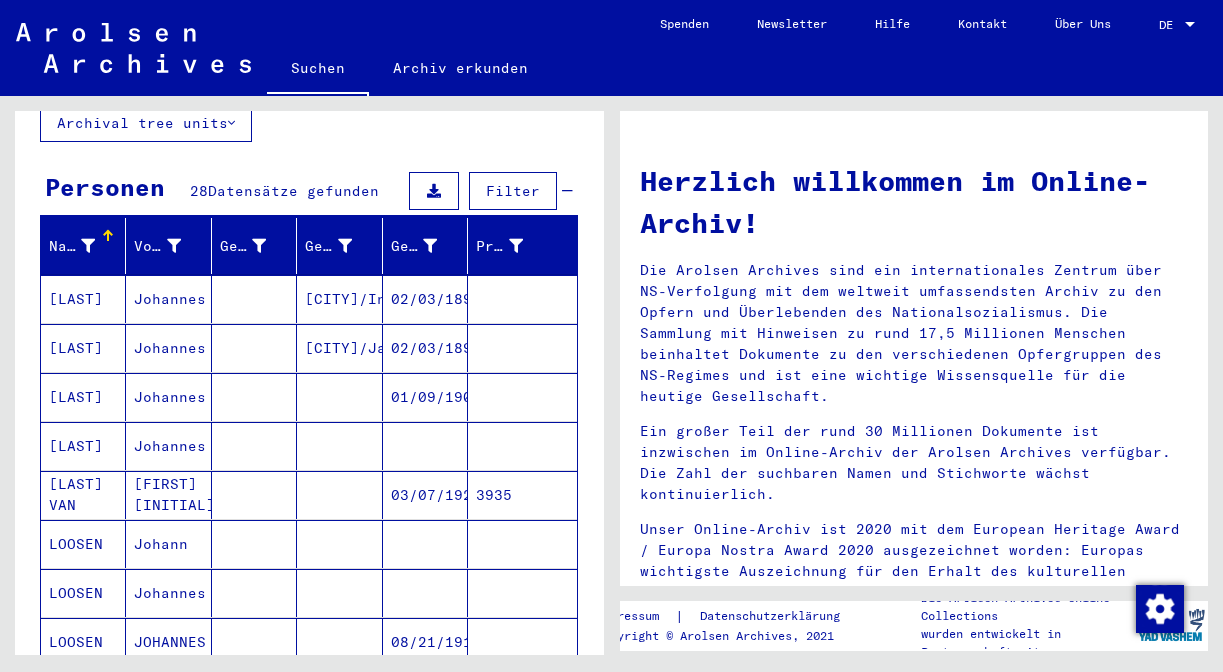 click on "[LAST]" at bounding box center [83, 495] 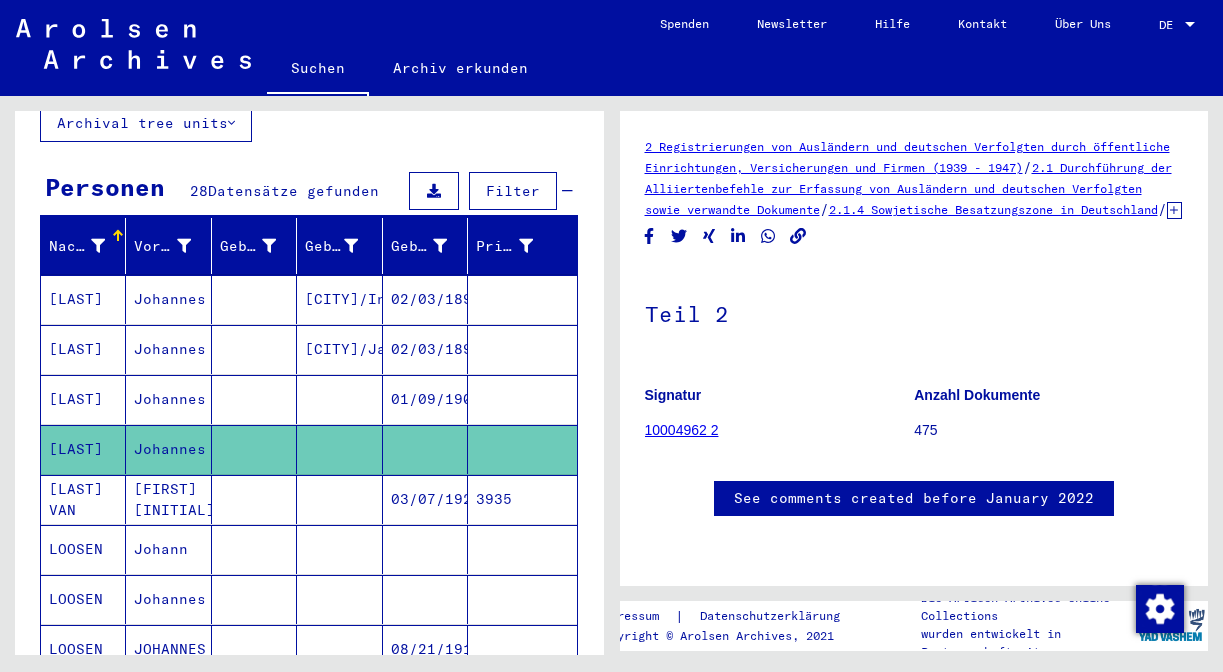 scroll, scrollTop: 0, scrollLeft: 0, axis: both 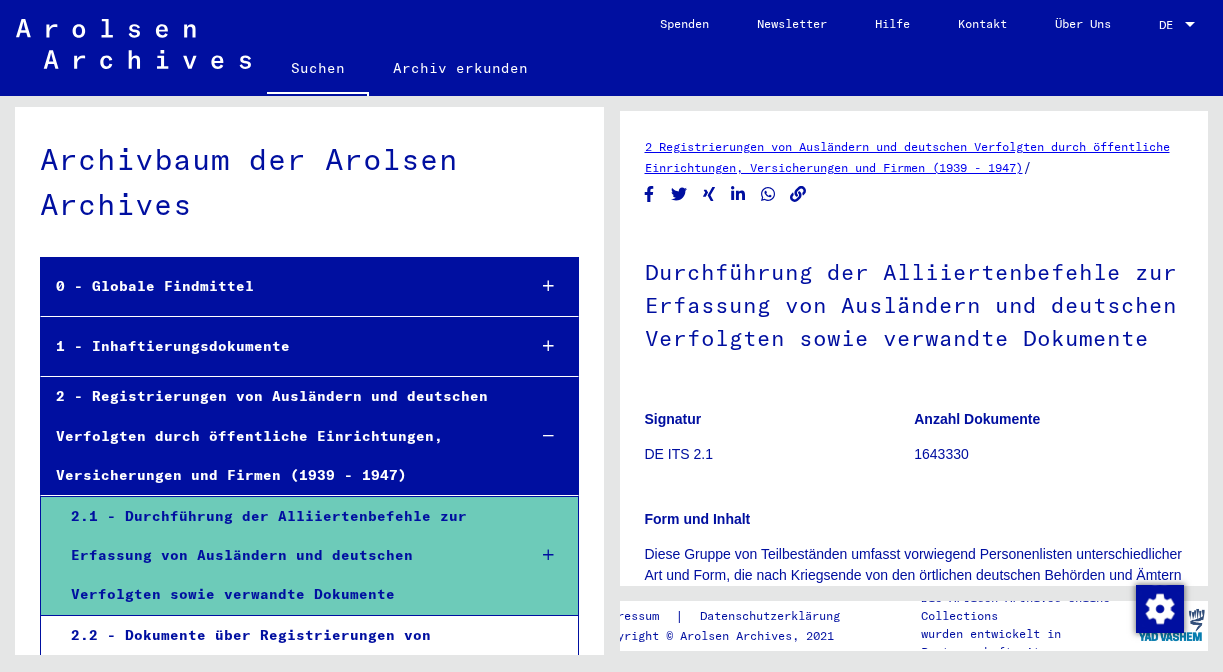 click on "2 Registrierungen von Ausländern und deutschen Verfolgten durch öffentliche Einrichtungen, Versicherungen und Firmen (1939 - 1947)" 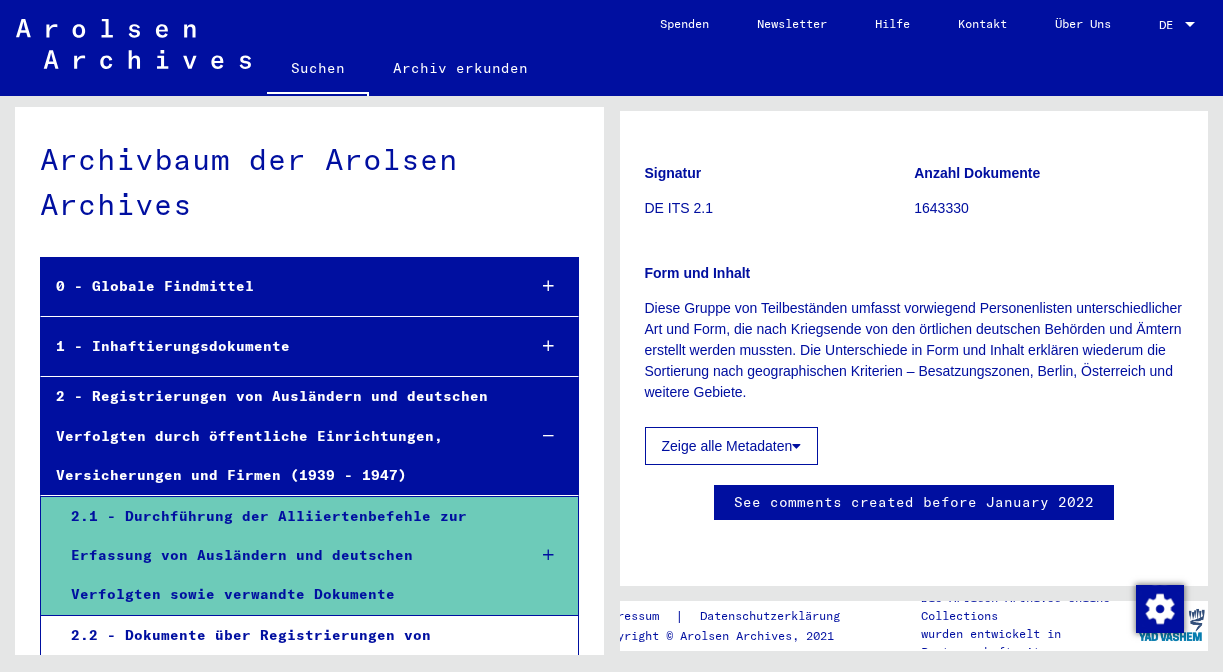 scroll, scrollTop: 269, scrollLeft: 0, axis: vertical 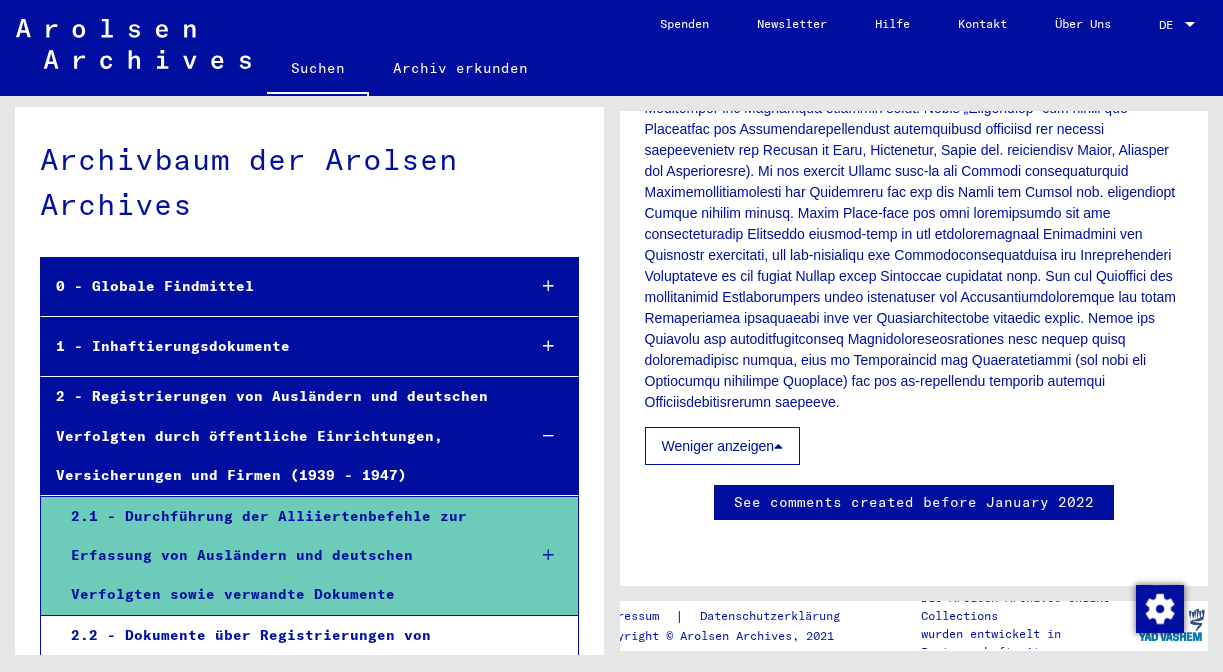 click on "1 - Inhaftierungsdokumente" at bounding box center (275, 346) 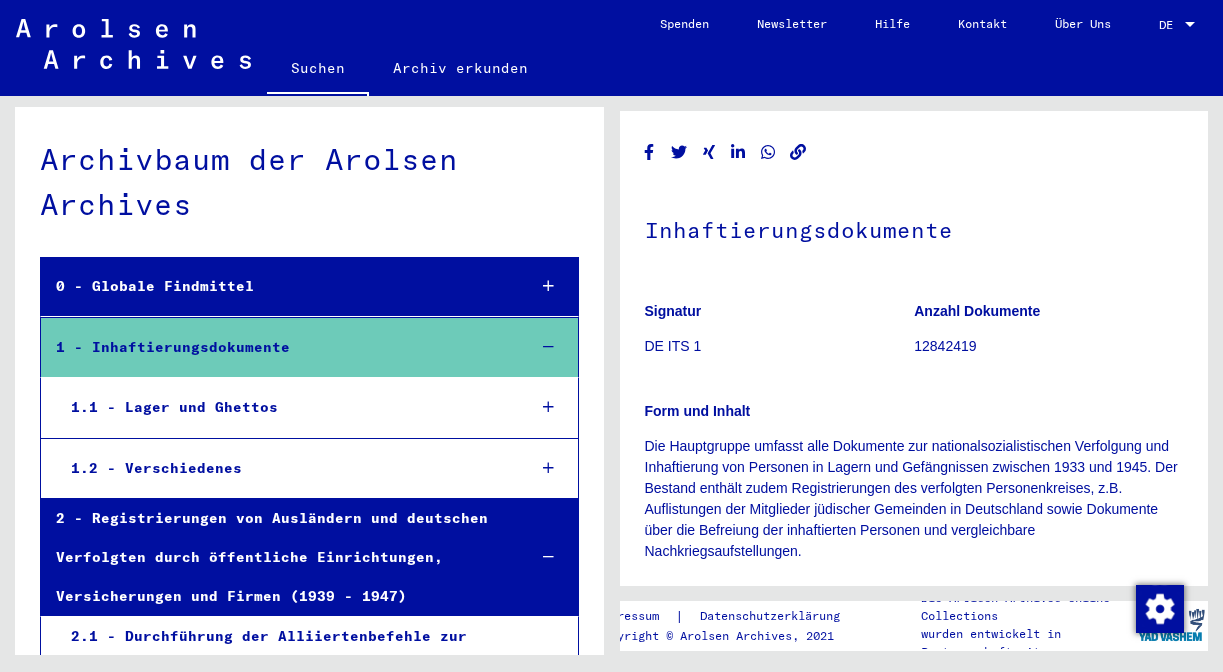 click on "1.1 - Lager und Ghettos" at bounding box center (283, 407) 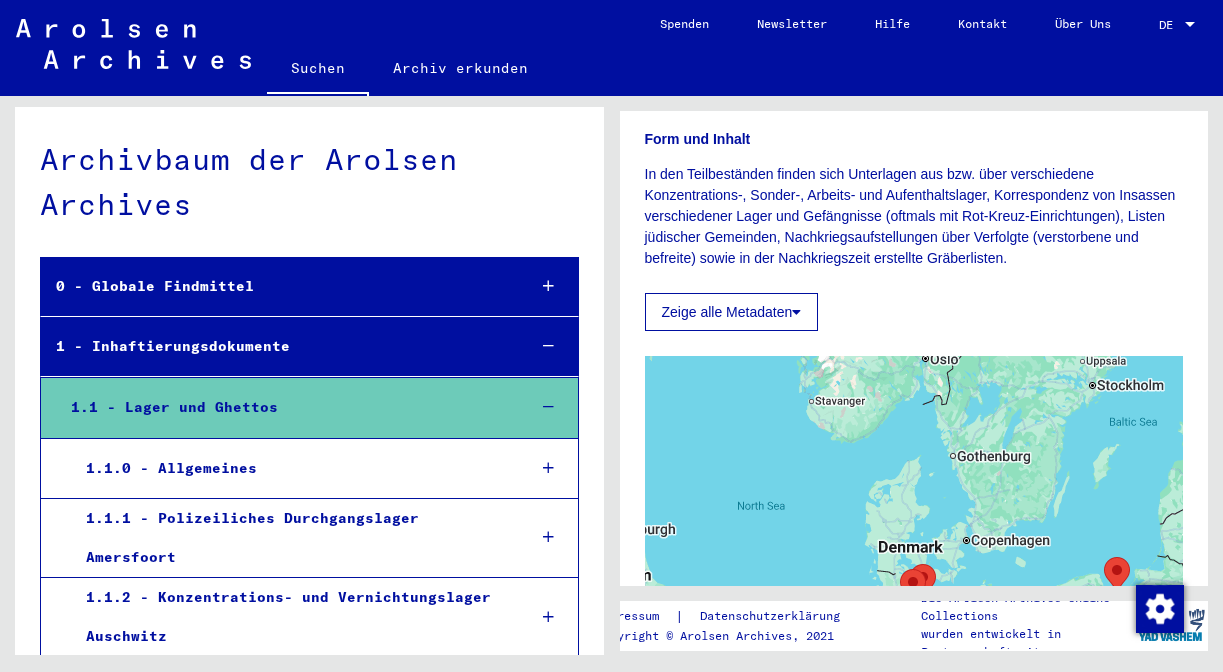scroll, scrollTop: 295, scrollLeft: 0, axis: vertical 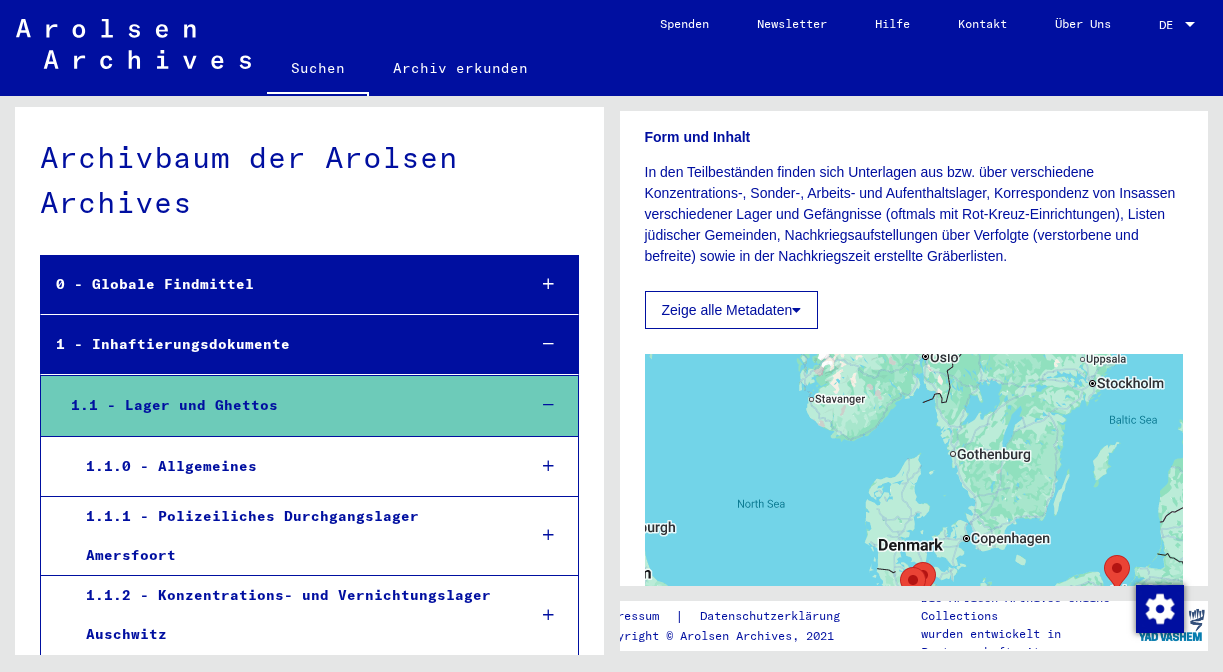 click on "1.1.0 - Allgemeines" at bounding box center [290, 466] 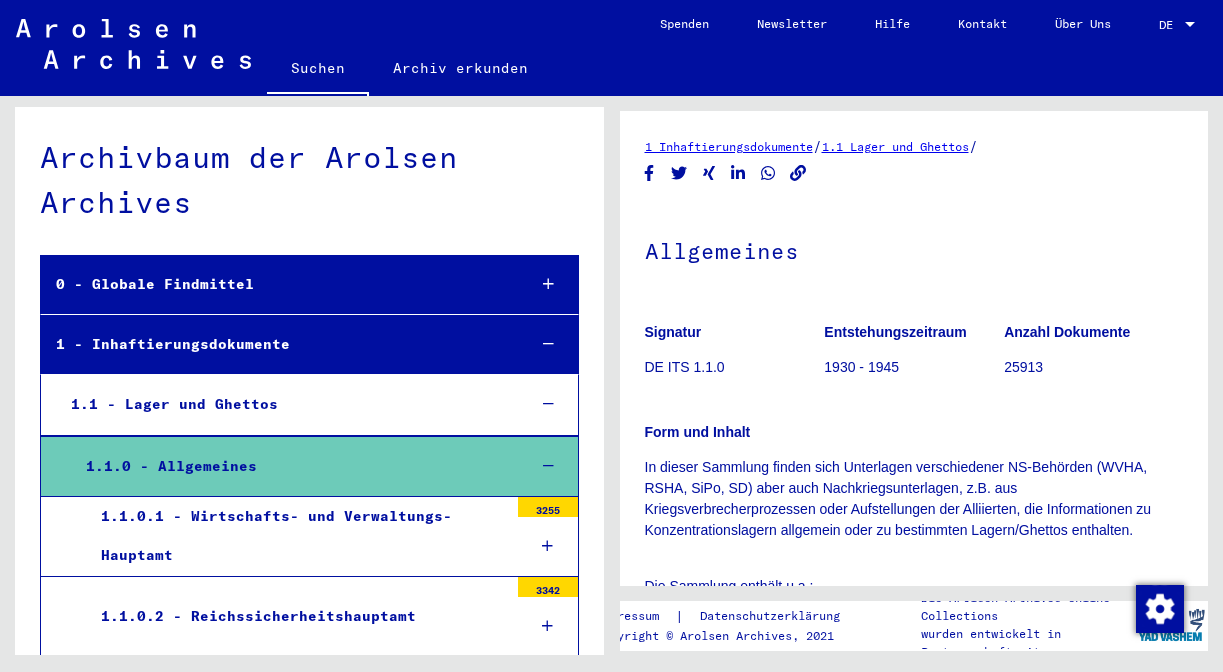 click on "1.1.0.1 - Wirtschafts- und Verwaltungs-Hauptamt" at bounding box center (297, 536) 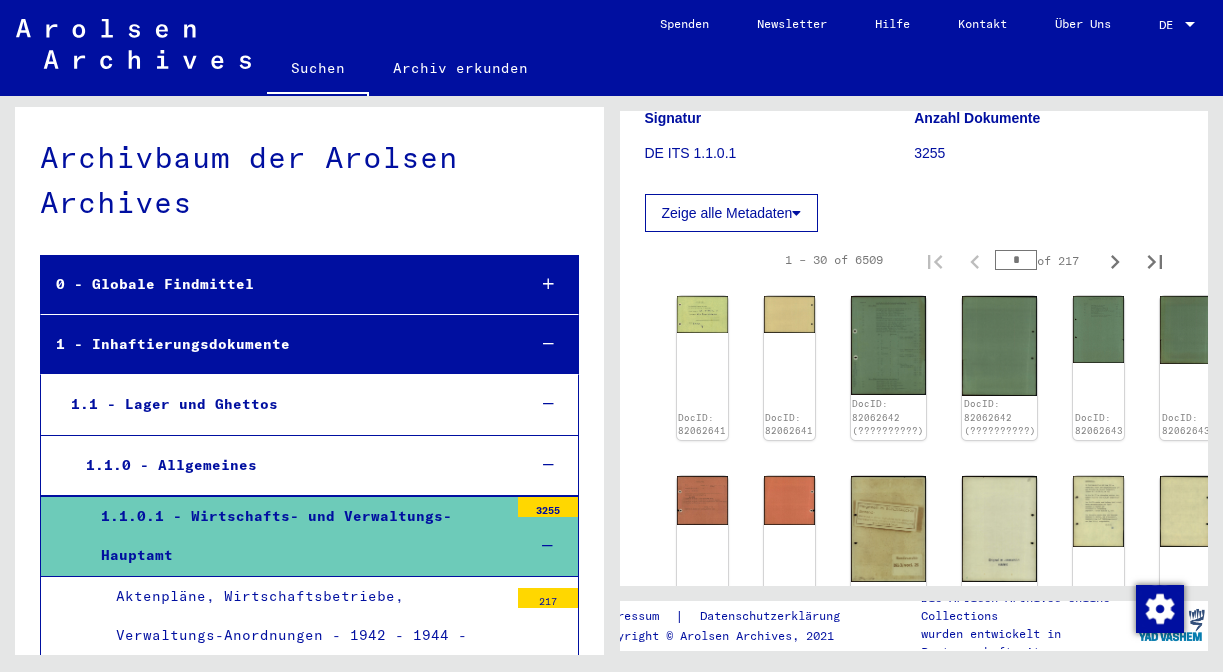 scroll, scrollTop: 213, scrollLeft: 0, axis: vertical 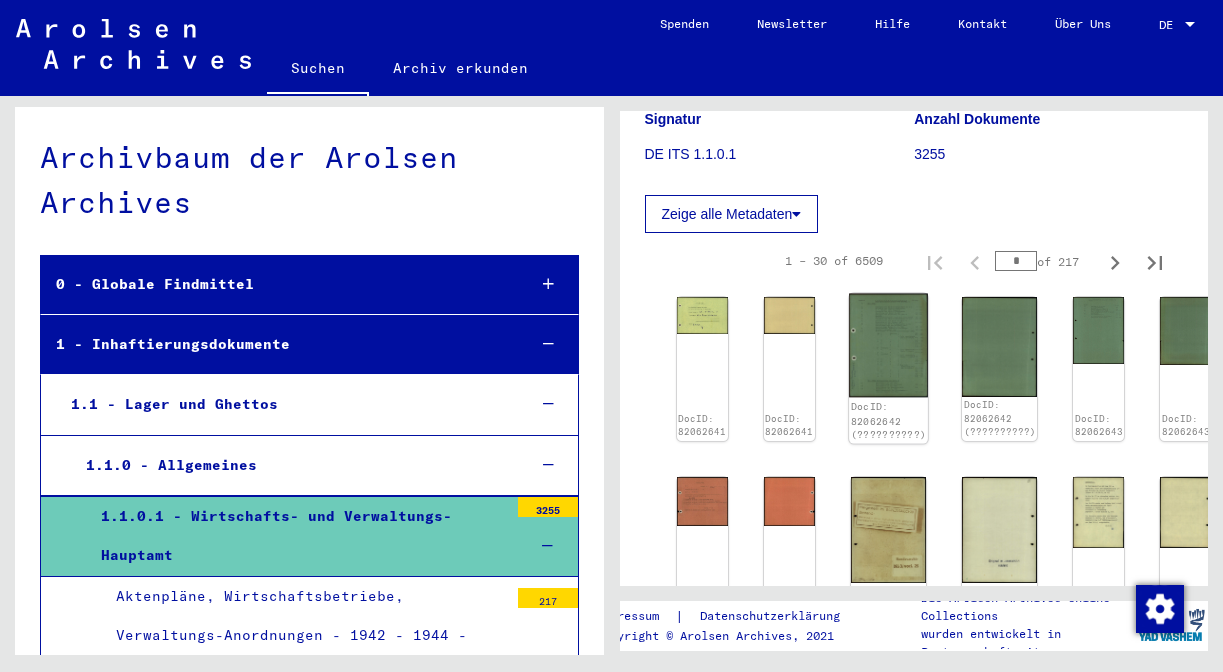 click 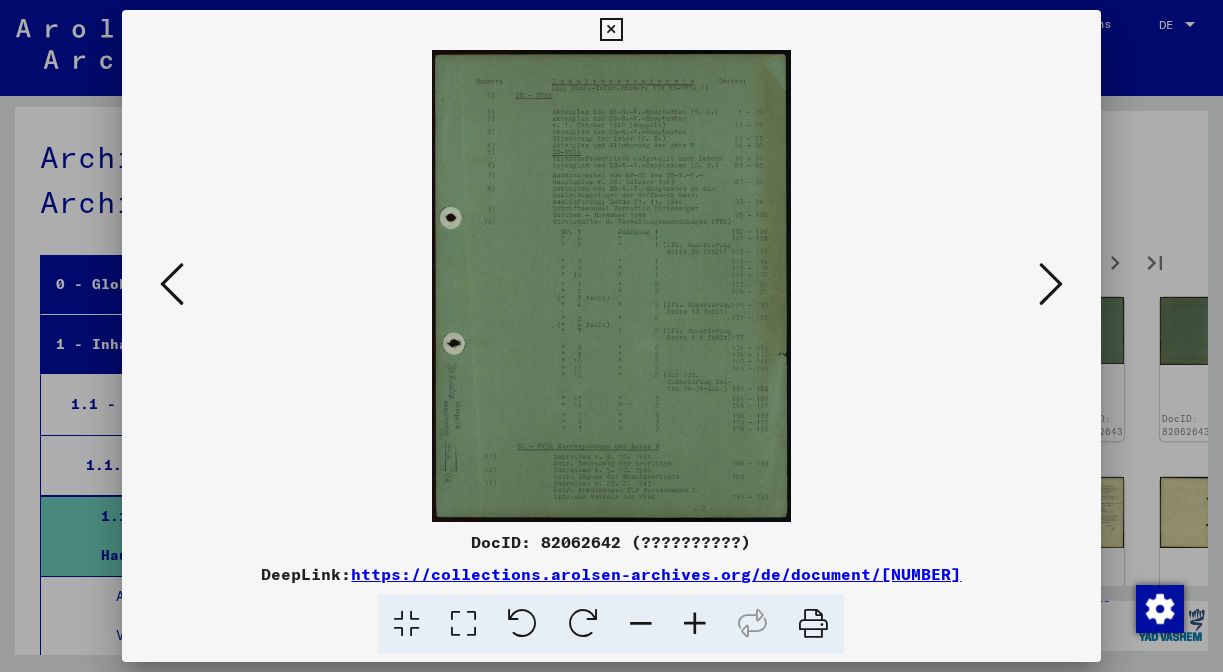 click at bounding box center [695, 624] 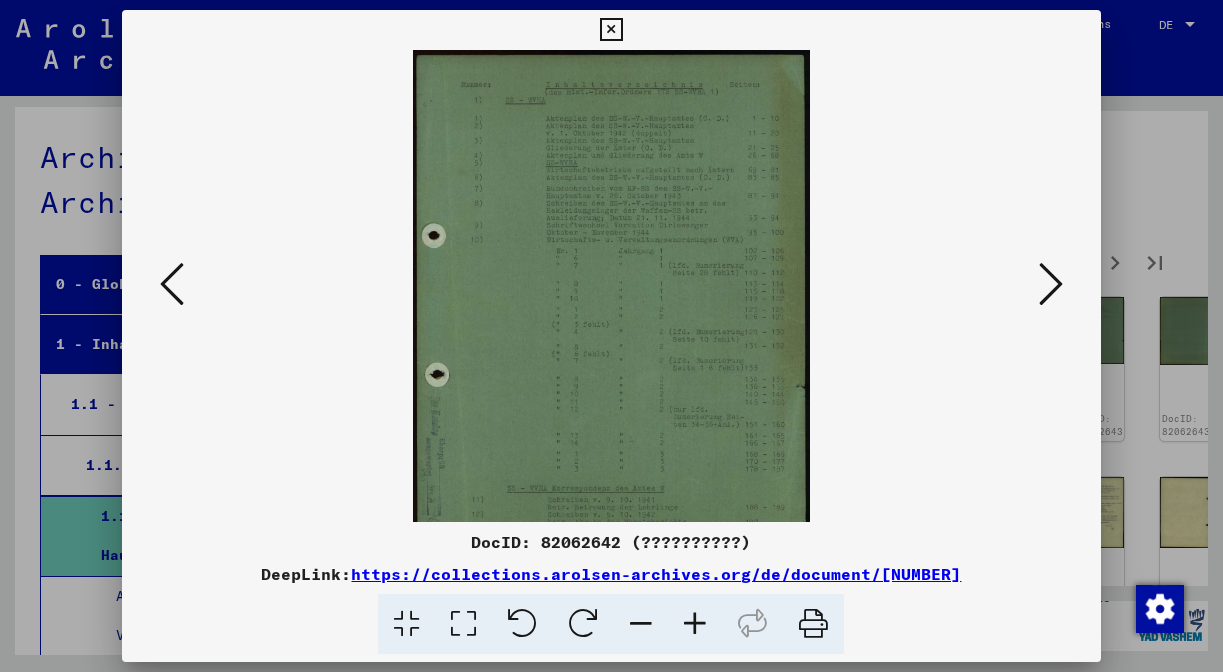 click at bounding box center (695, 624) 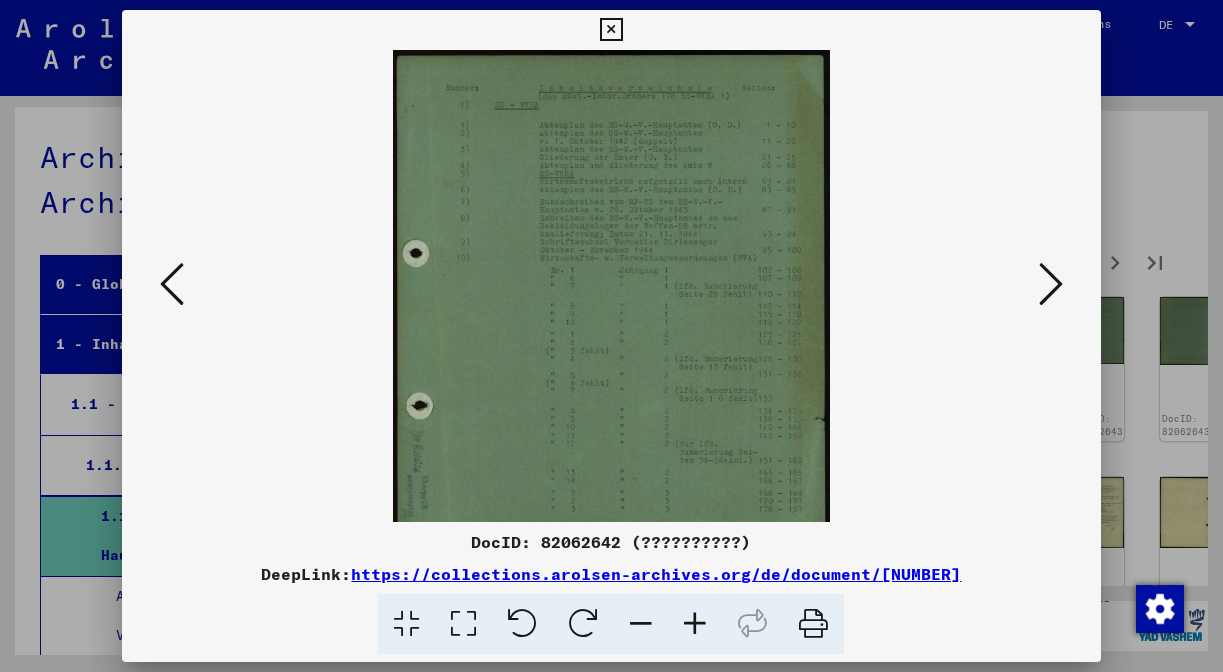 click at bounding box center (695, 624) 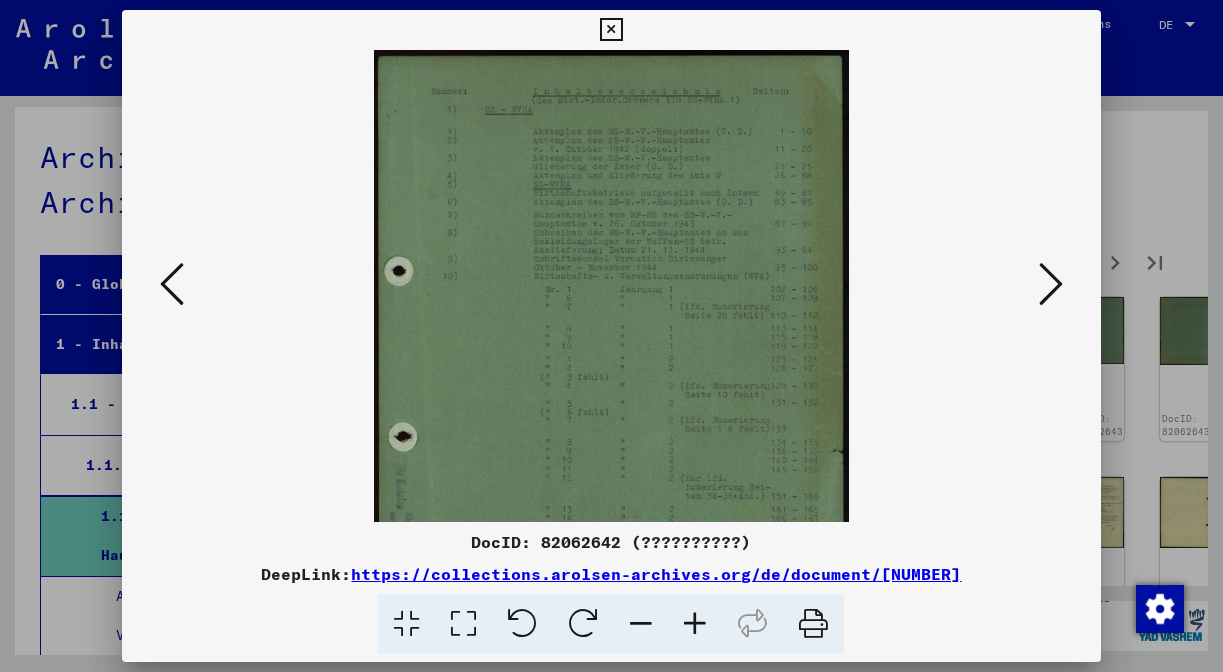 click at bounding box center [695, 624] 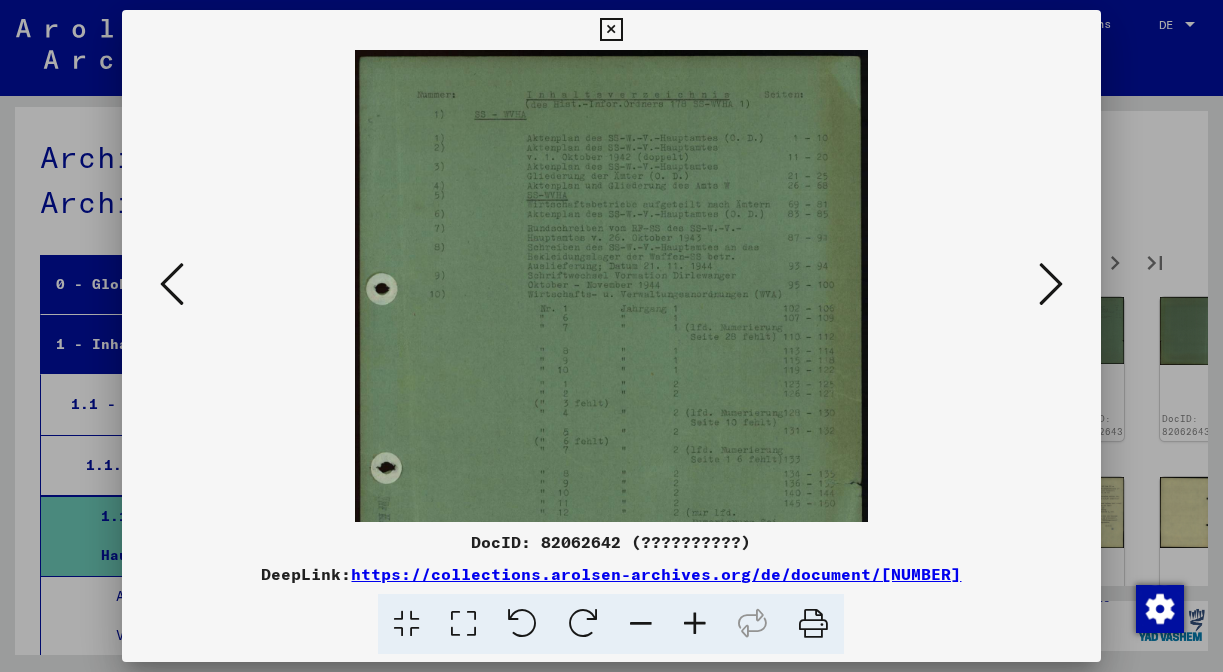 click at bounding box center (695, 624) 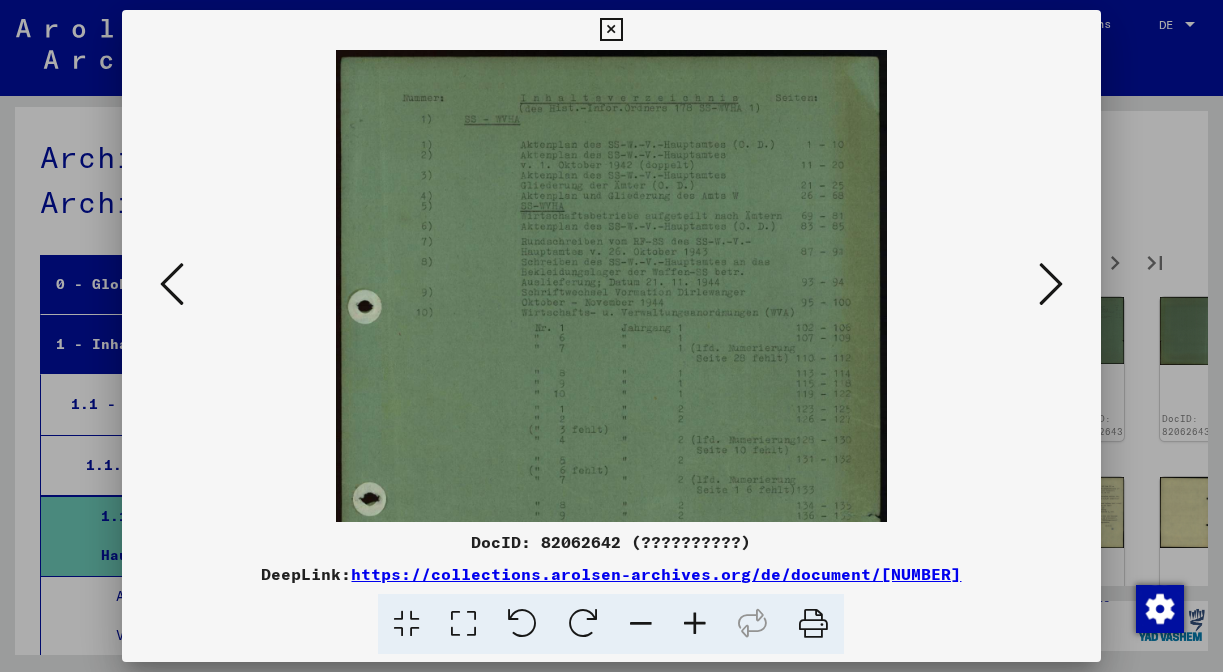click at bounding box center (695, 624) 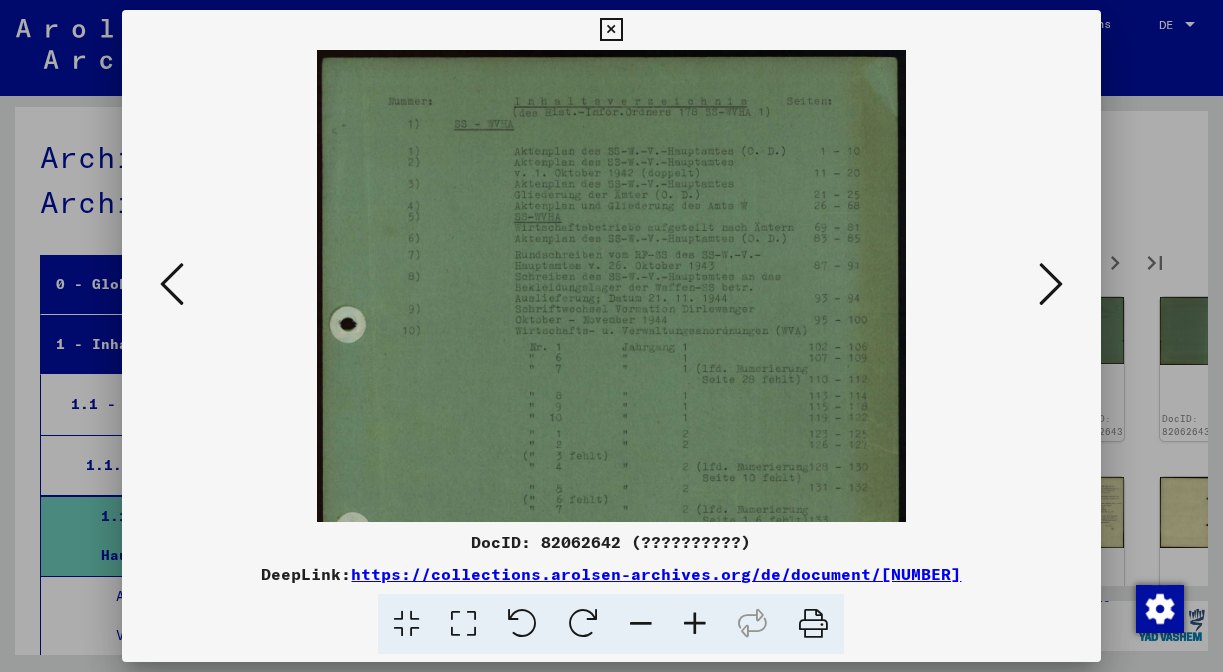 click at bounding box center (695, 624) 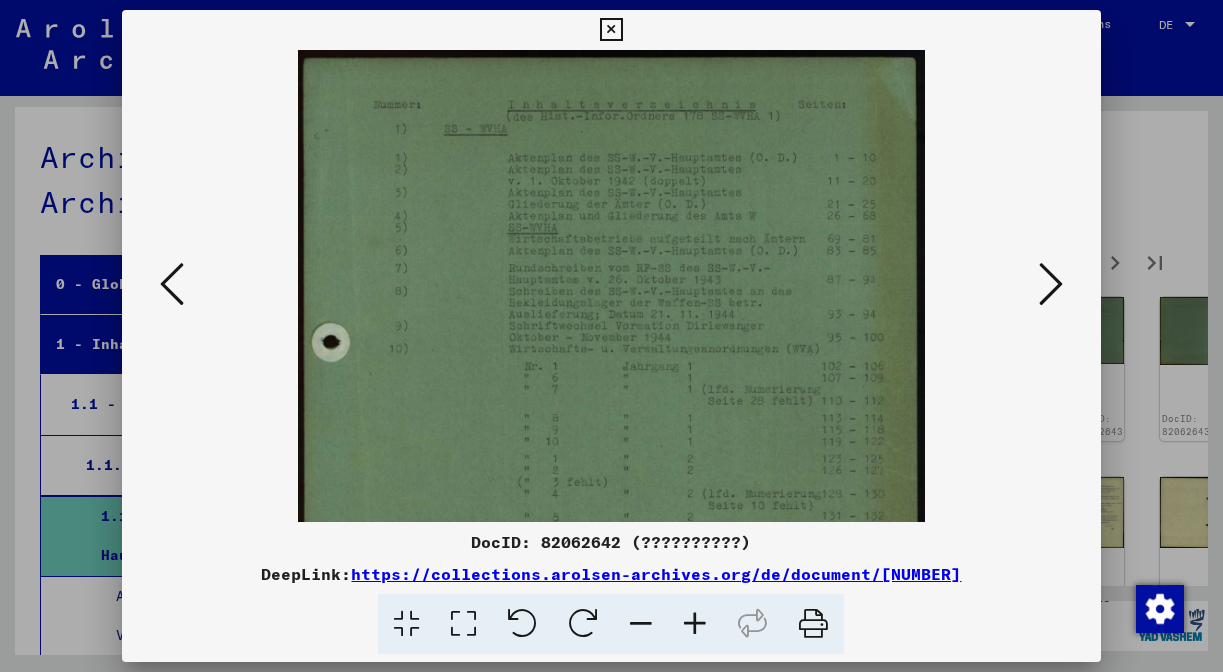 click at bounding box center (695, 624) 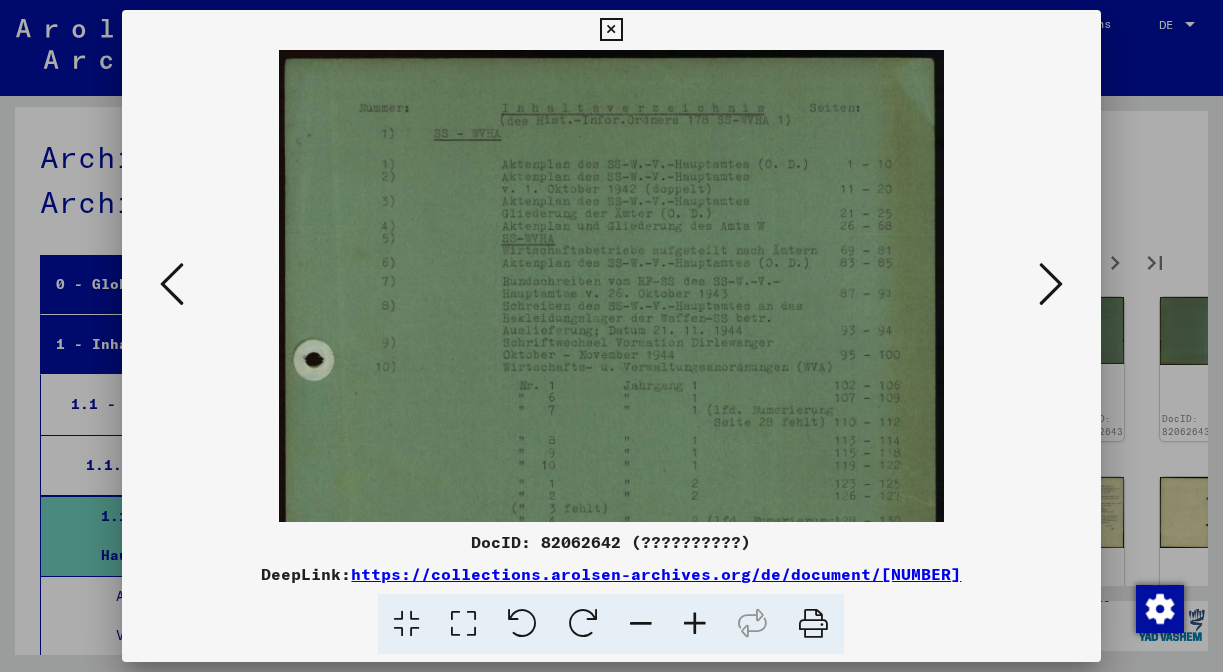 click at bounding box center [695, 624] 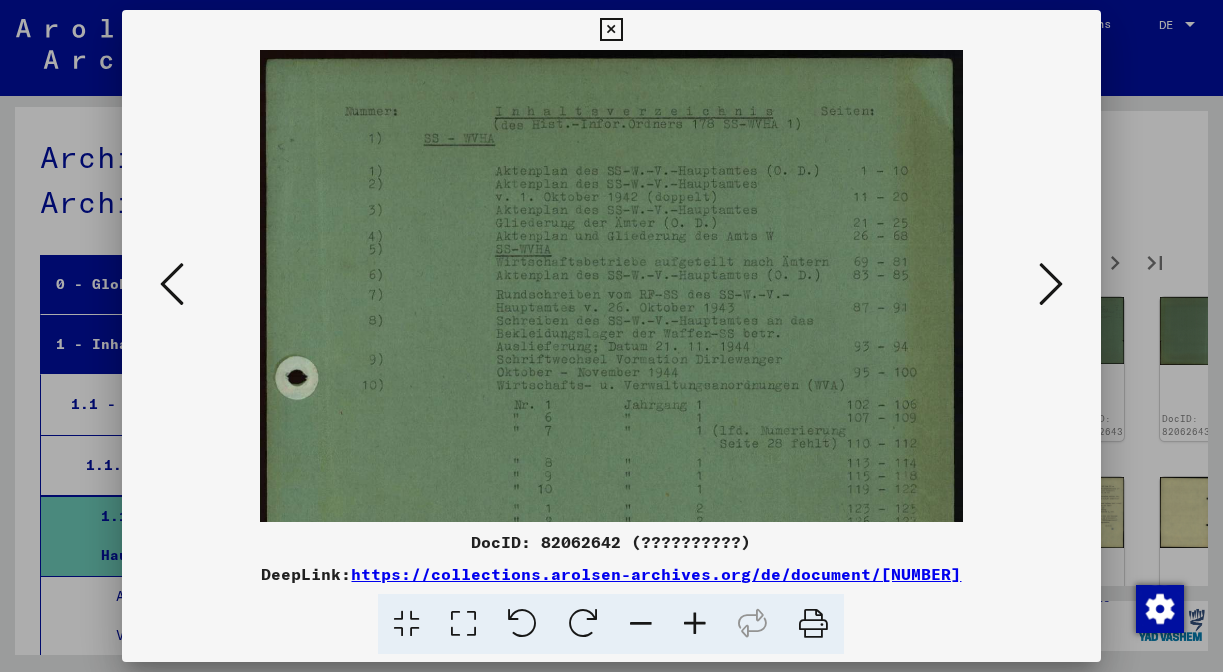 click at bounding box center (695, 624) 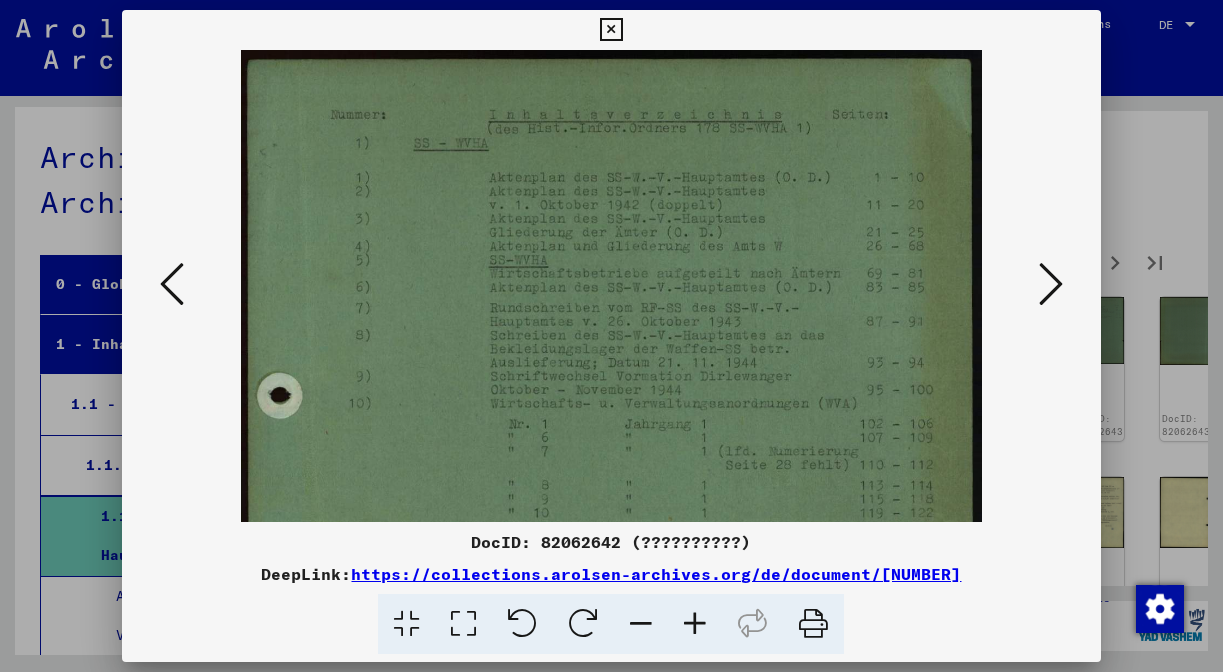 click at bounding box center (695, 624) 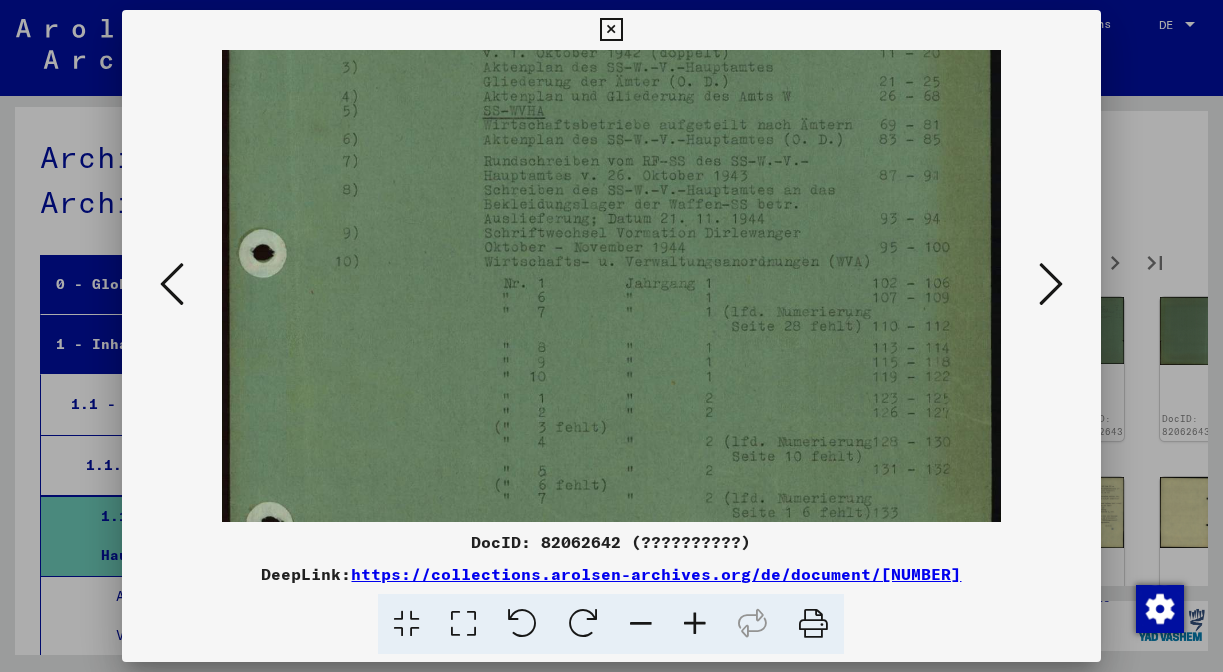 drag, startPoint x: 581, startPoint y: 348, endPoint x: 592, endPoint y: 188, distance: 160.37769 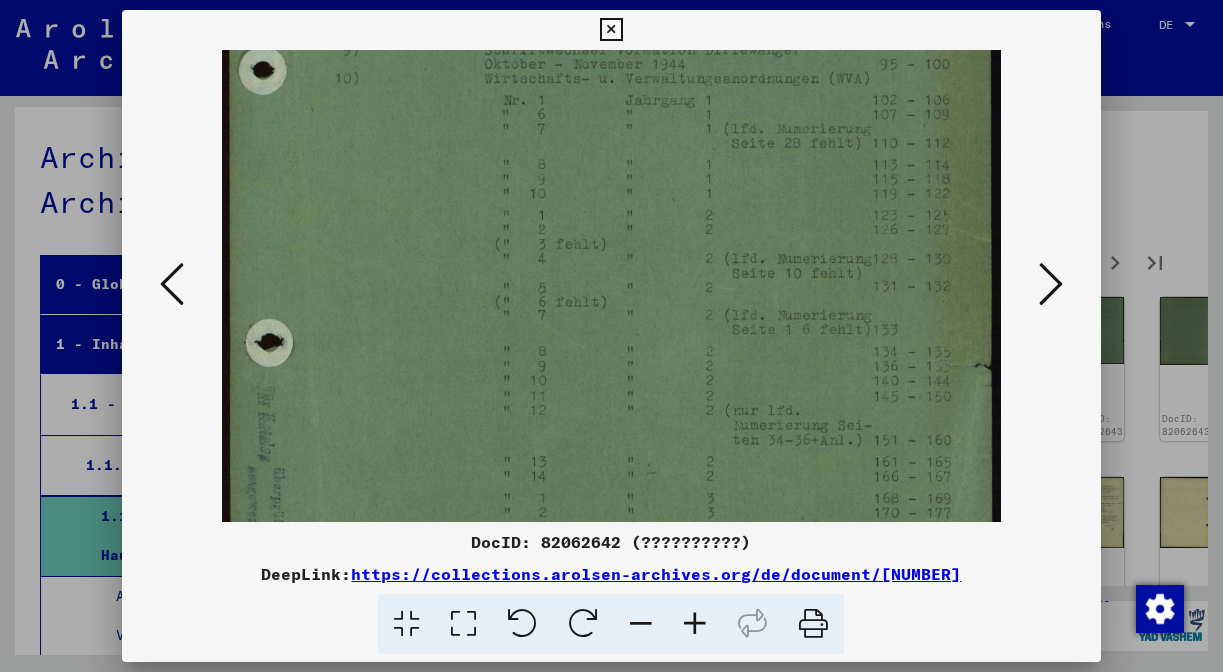 drag, startPoint x: 615, startPoint y: 442, endPoint x: 533, endPoint y: 271, distance: 189.64441 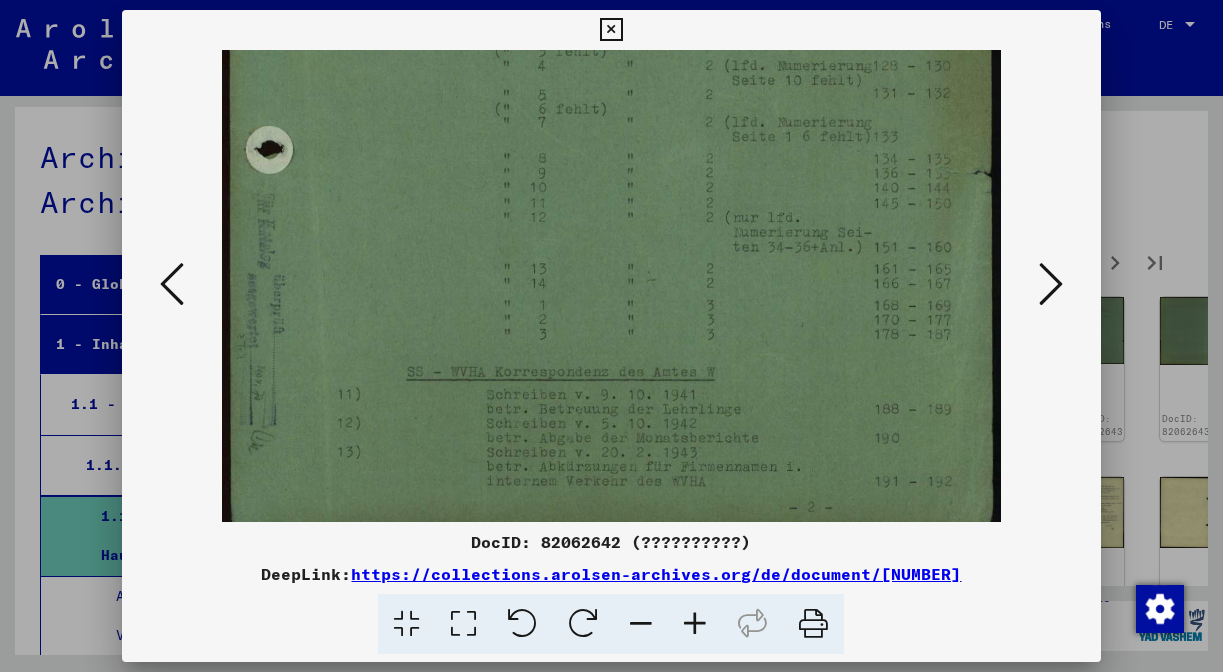 drag, startPoint x: 578, startPoint y: 415, endPoint x: 613, endPoint y: 217, distance: 201.06964 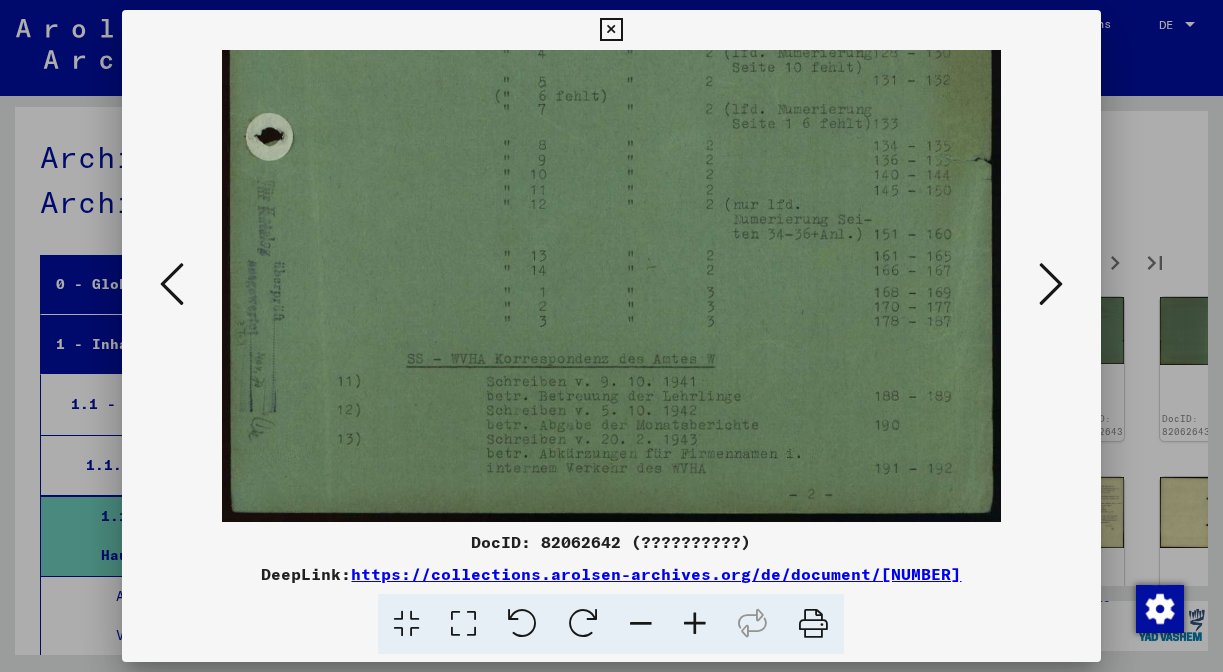 scroll, scrollTop: 550, scrollLeft: 0, axis: vertical 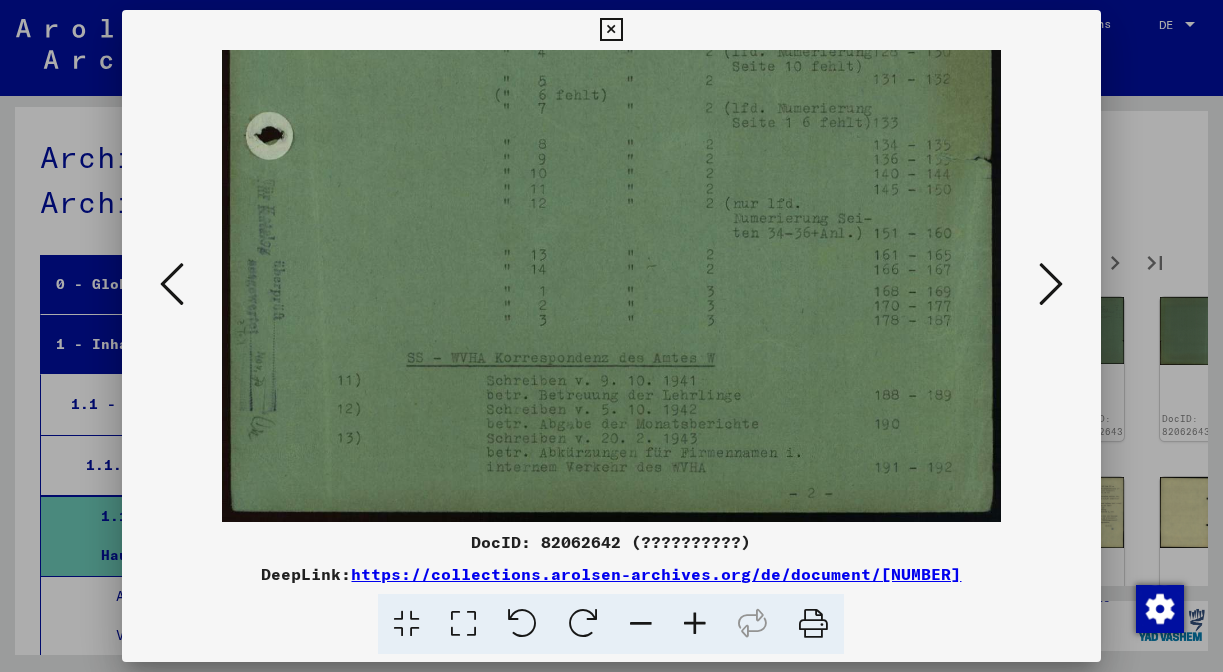 drag, startPoint x: 604, startPoint y: 433, endPoint x: 603, endPoint y: 333, distance: 100.005 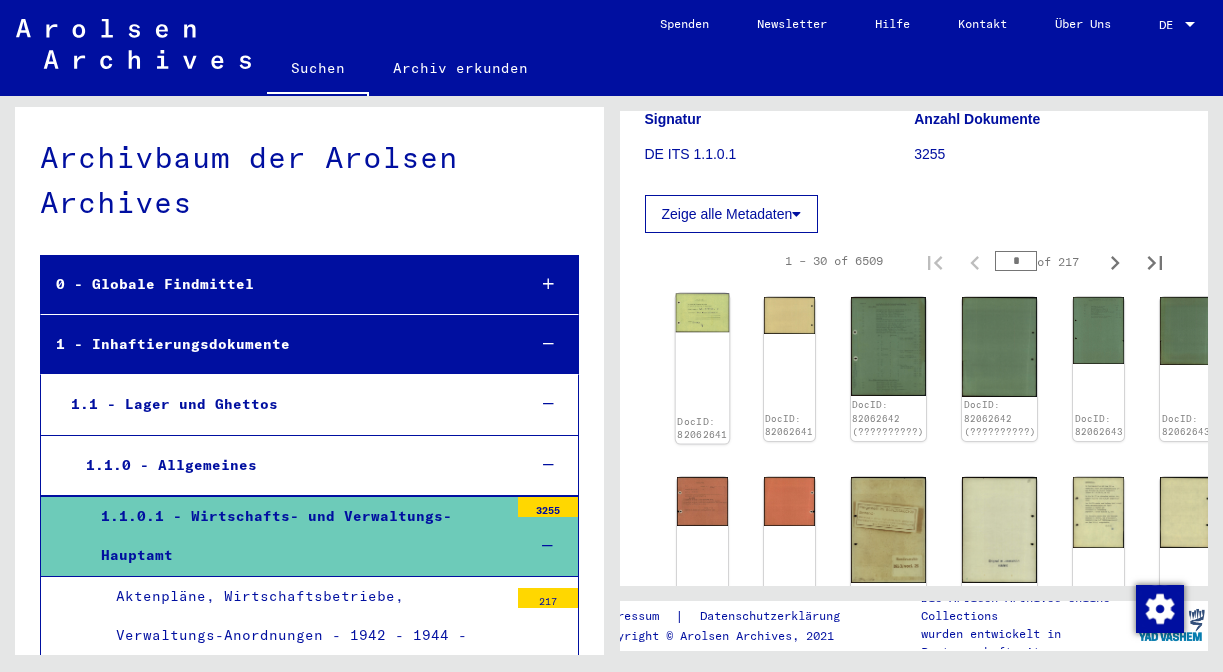 click 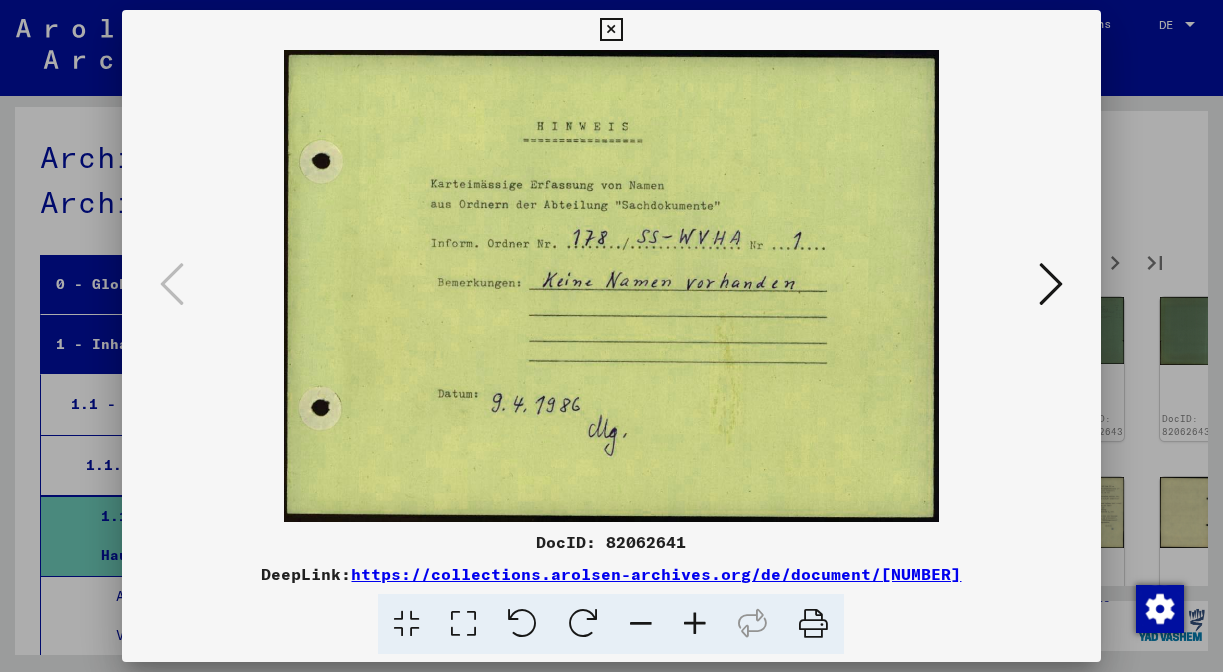 click at bounding box center (1051, 284) 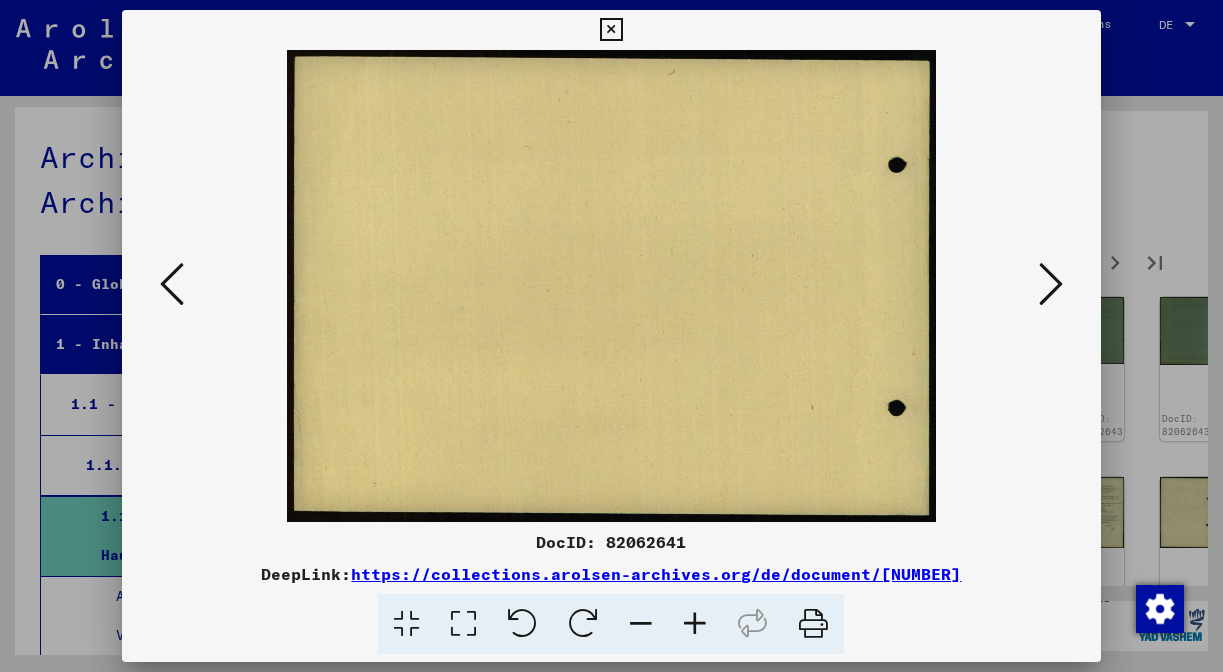 click at bounding box center [1051, 284] 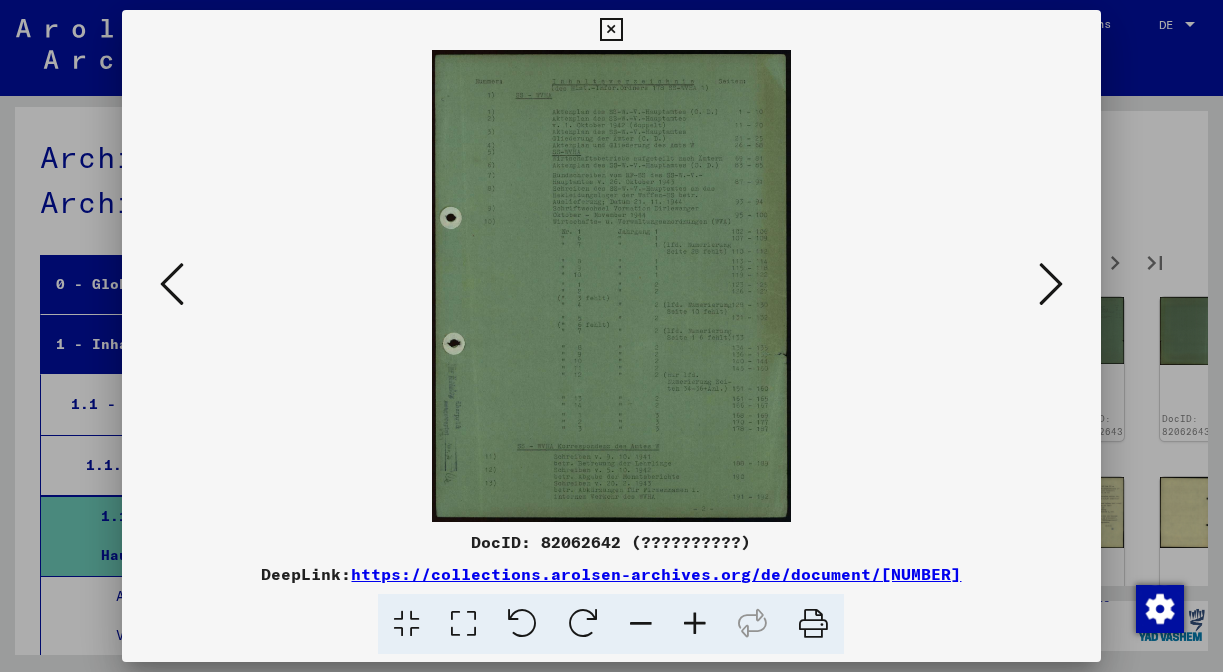 click at bounding box center (1051, 284) 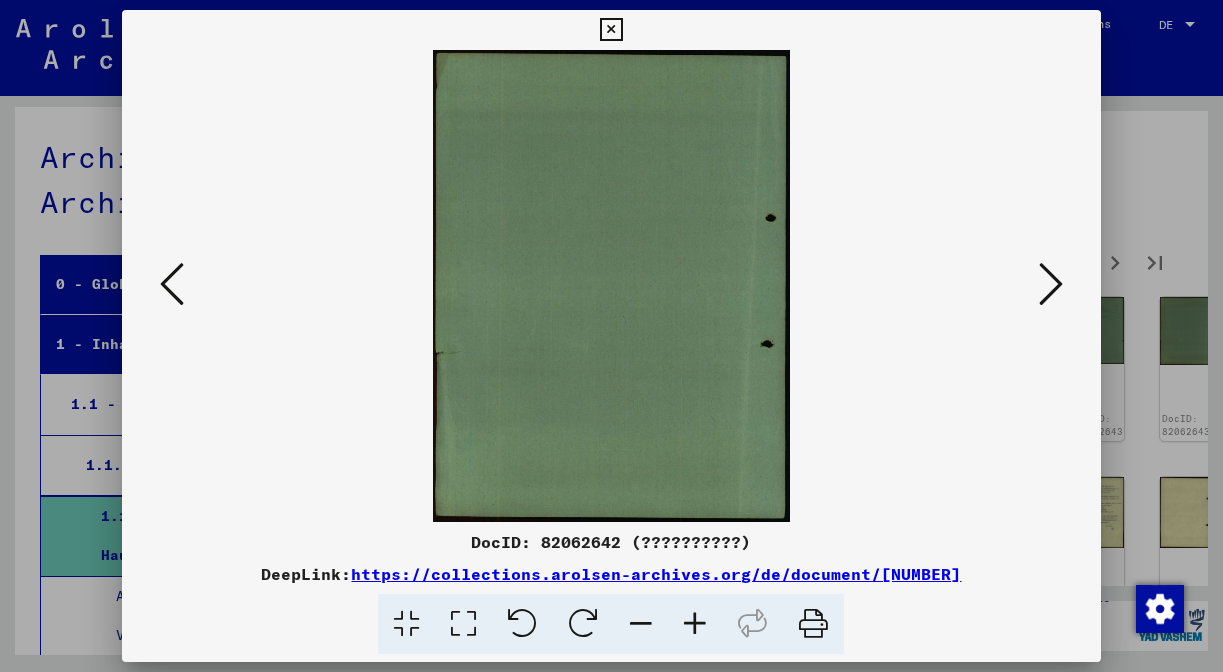 click at bounding box center (1051, 284) 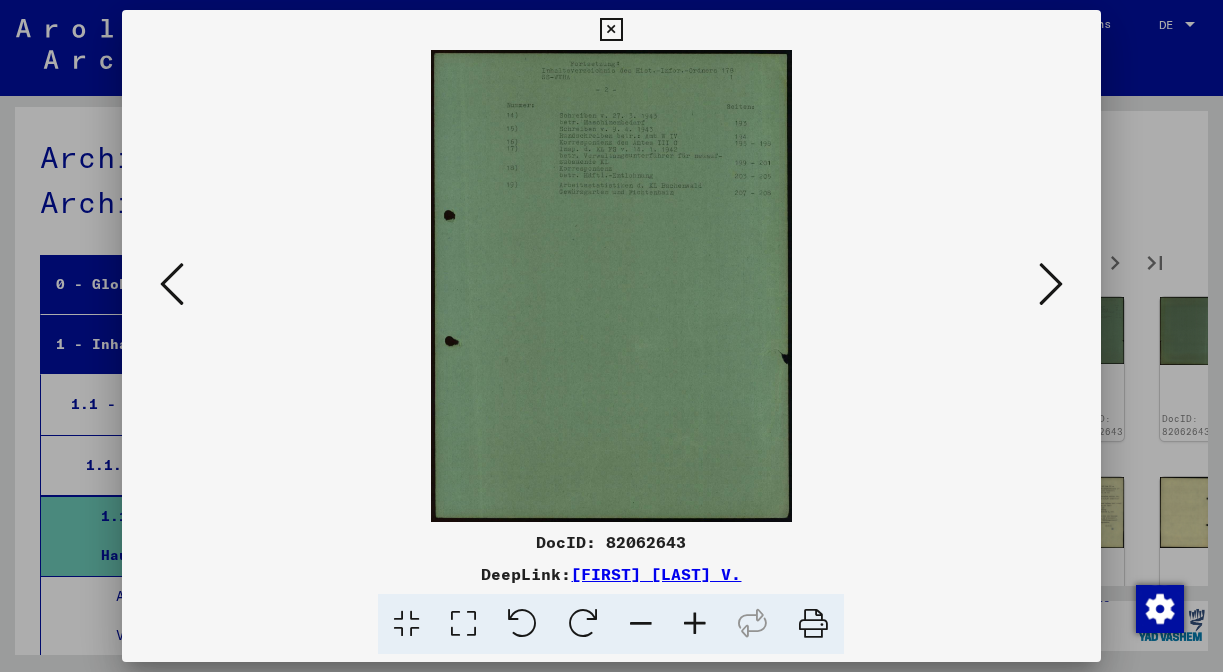 click at bounding box center (1051, 284) 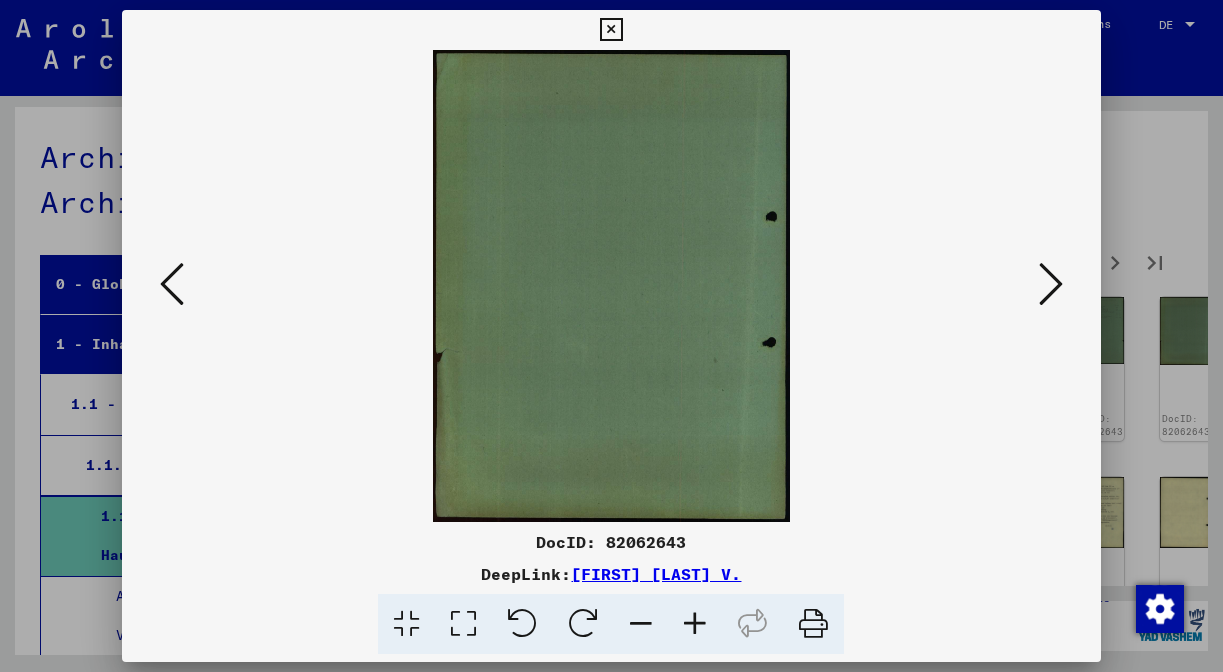click at bounding box center (172, 284) 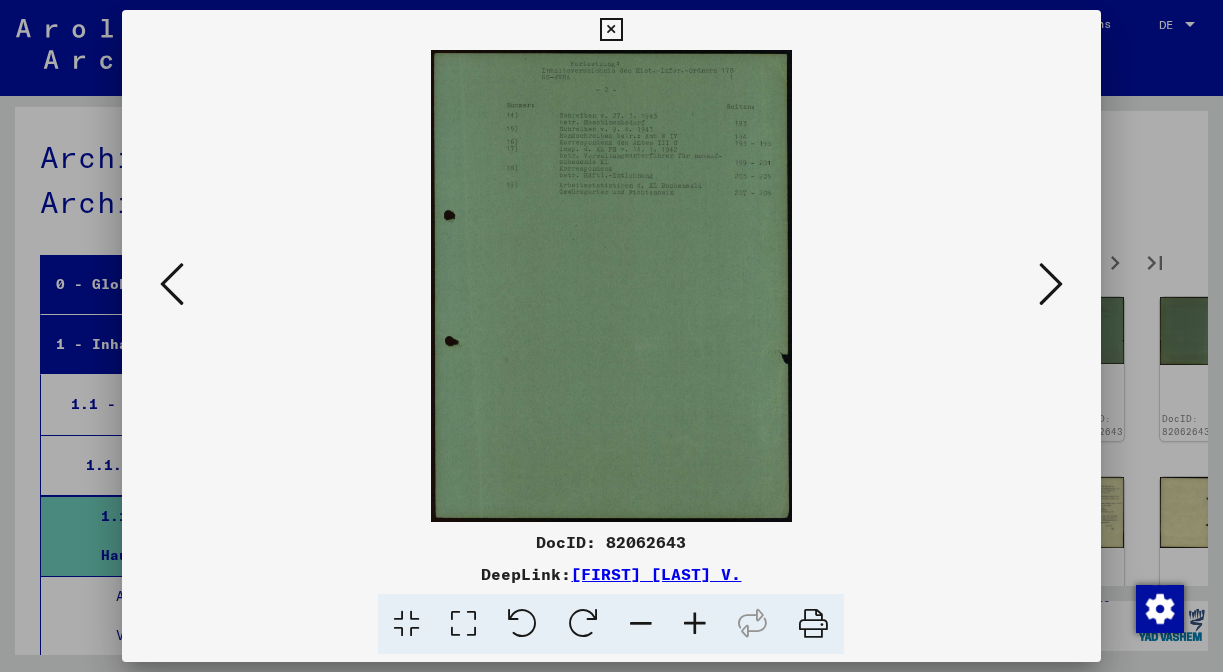click at bounding box center [695, 624] 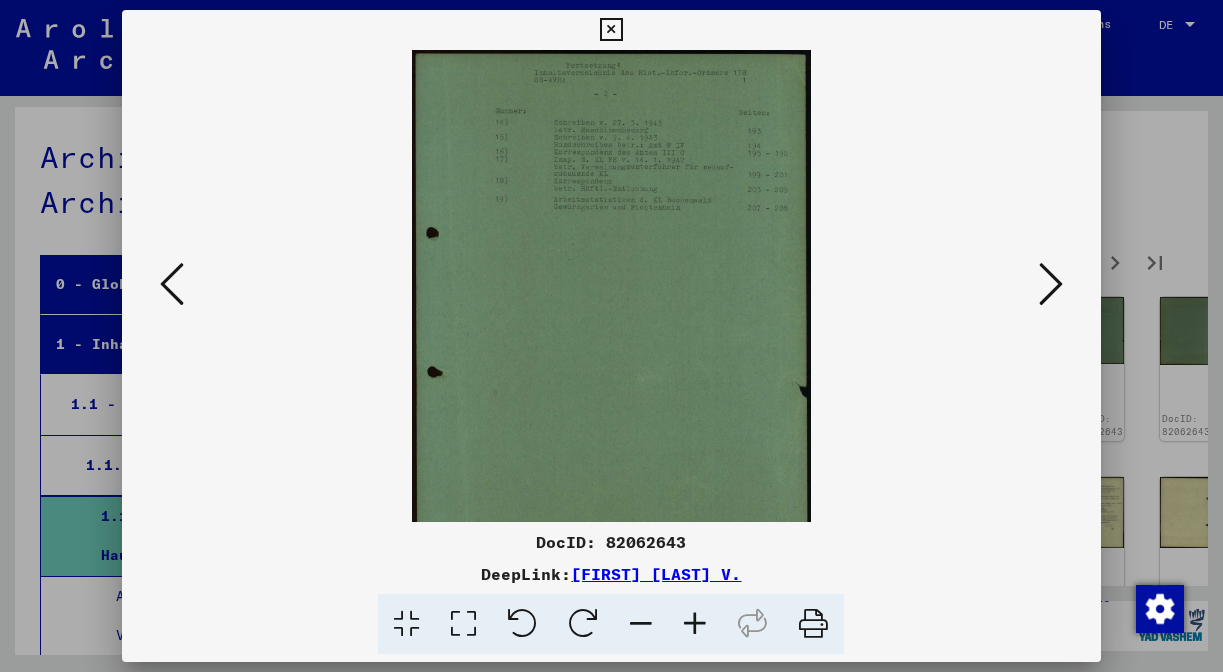 click at bounding box center [695, 624] 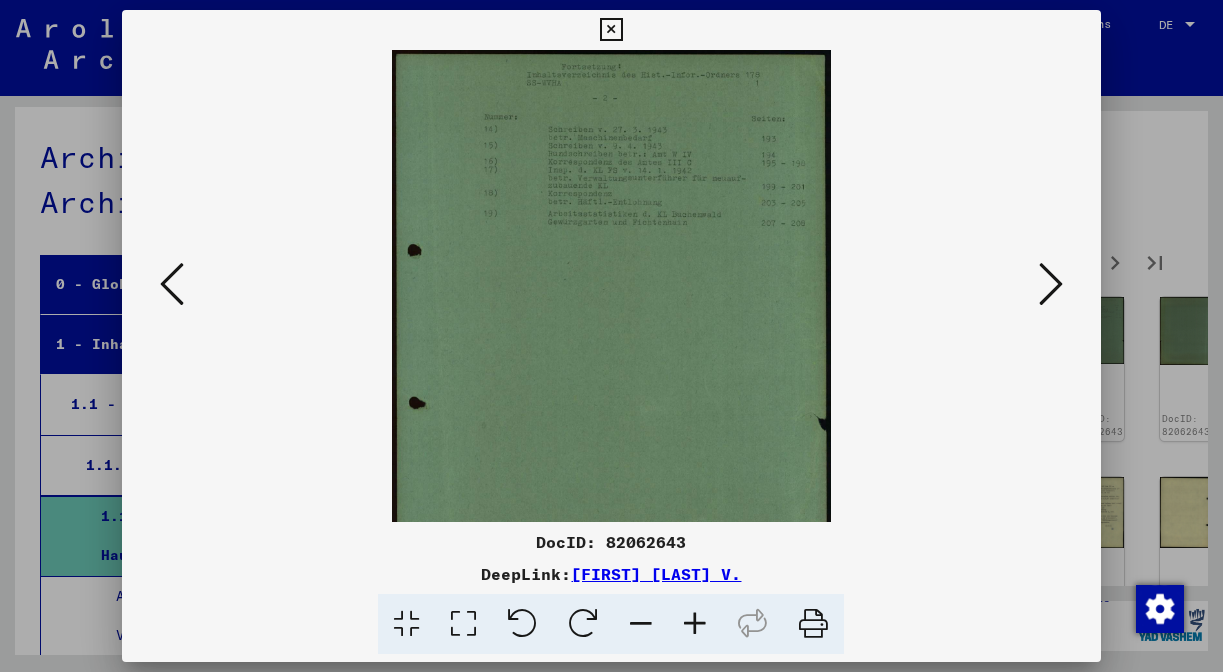 click at bounding box center [695, 624] 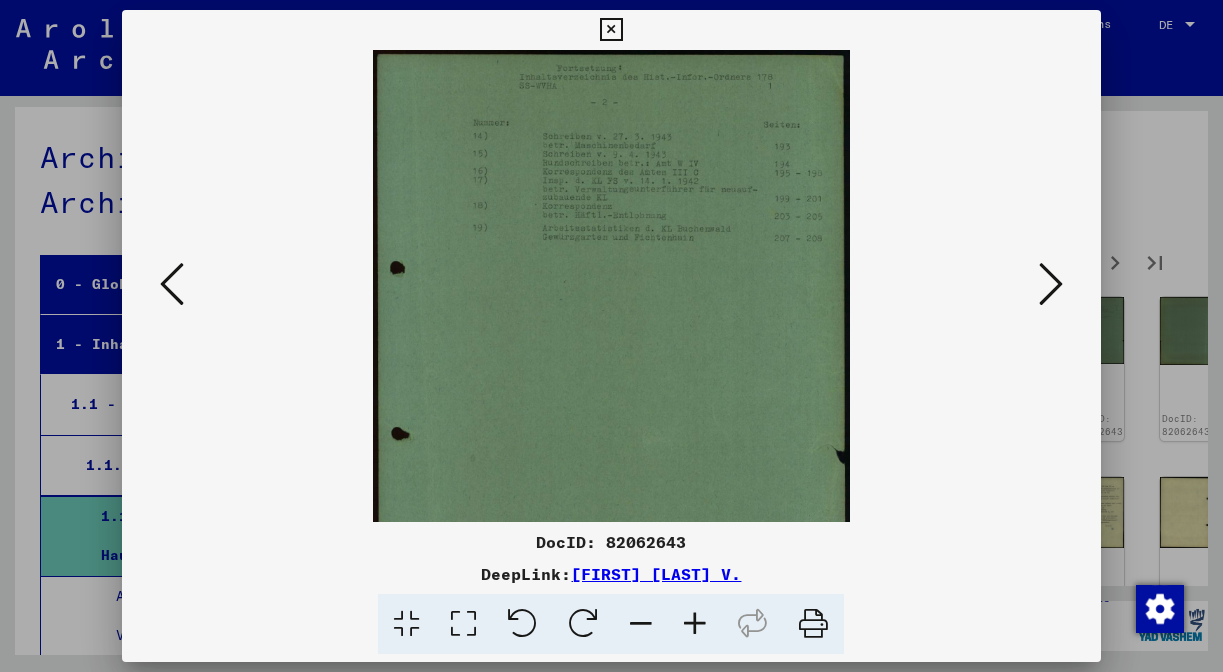 click at bounding box center [695, 624] 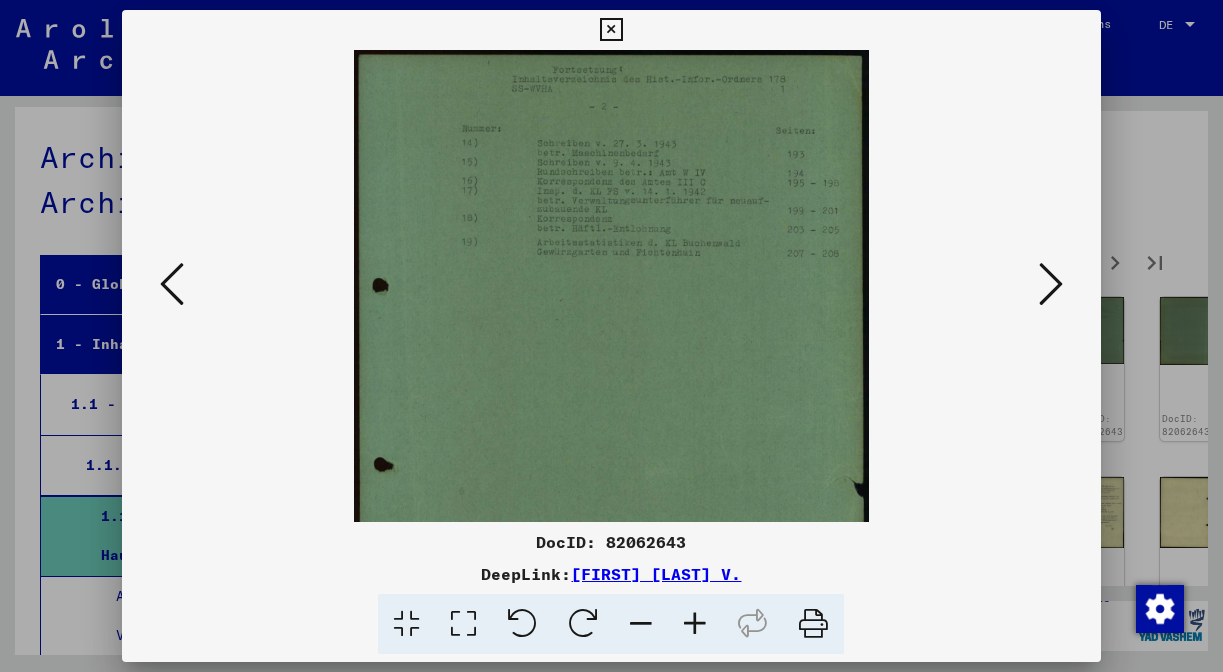 click at bounding box center [695, 624] 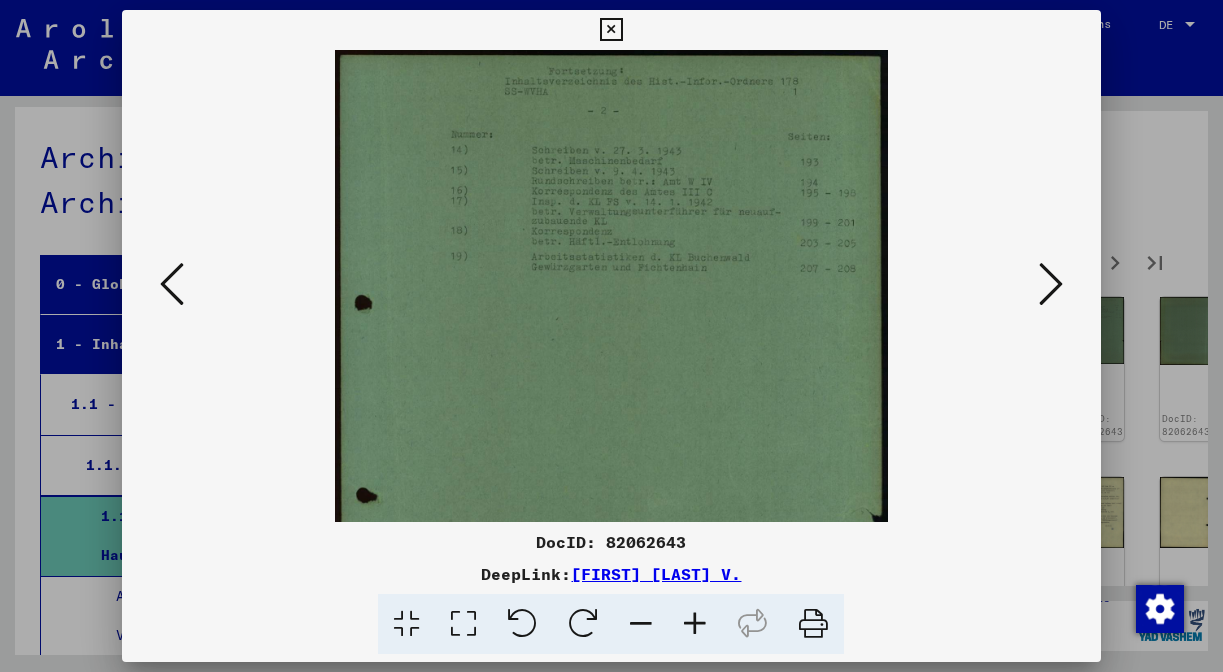 click at bounding box center [695, 624] 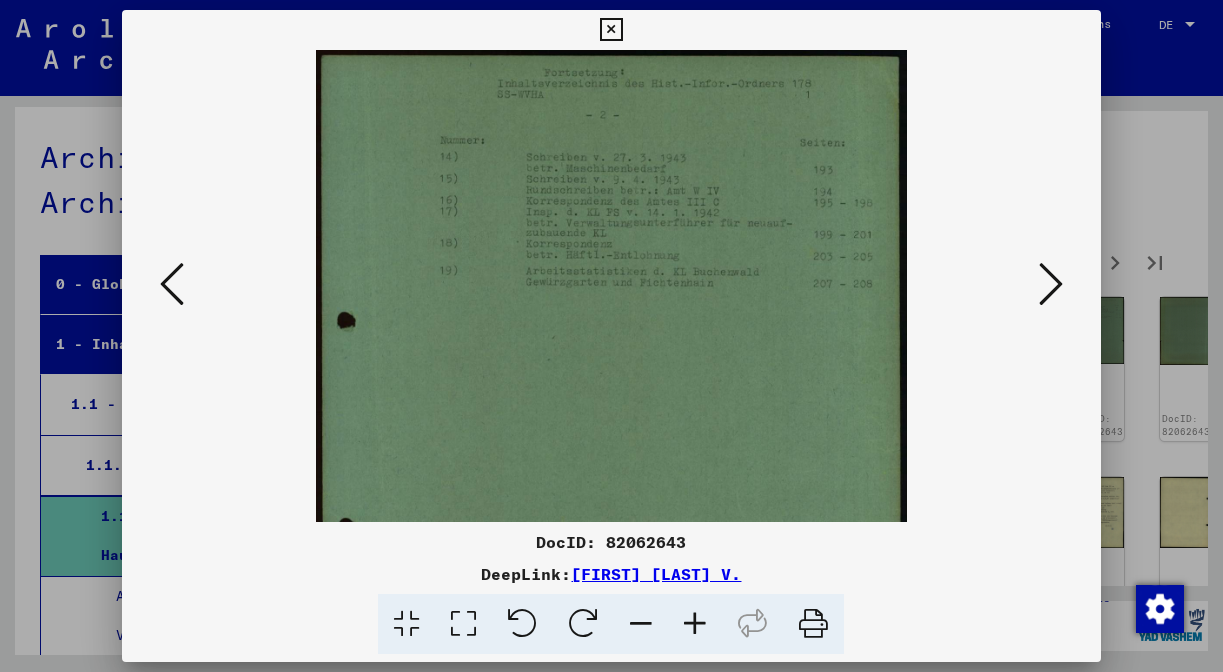 click at bounding box center [695, 624] 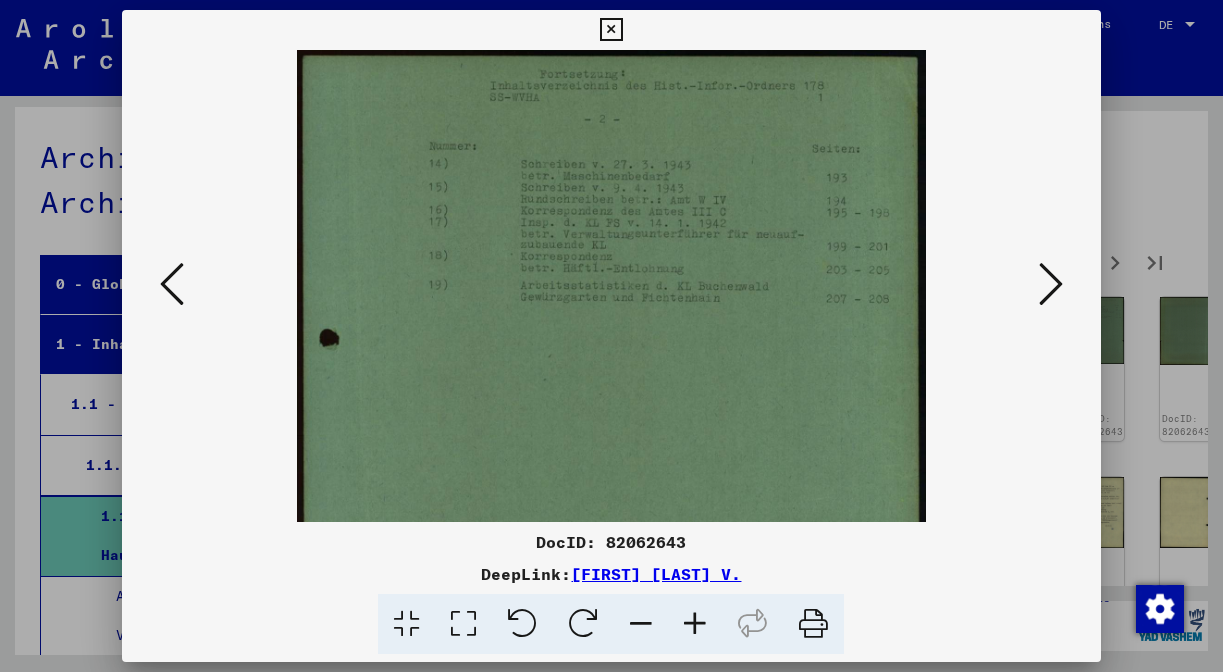 click at bounding box center (695, 624) 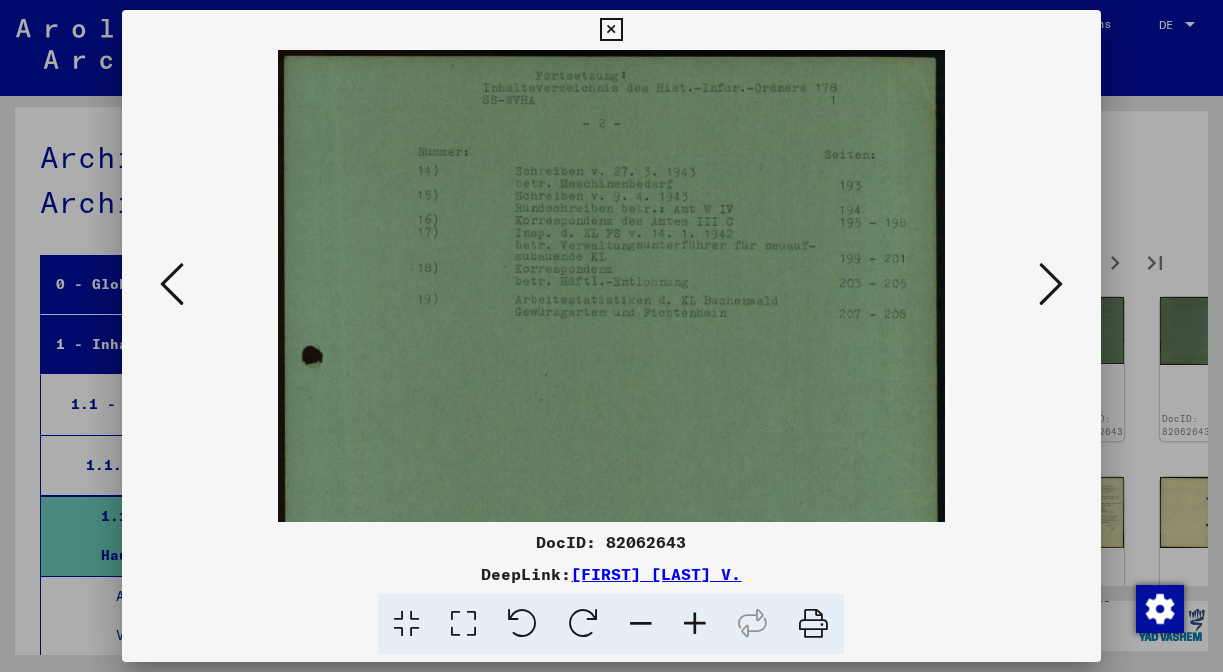 click at bounding box center [695, 624] 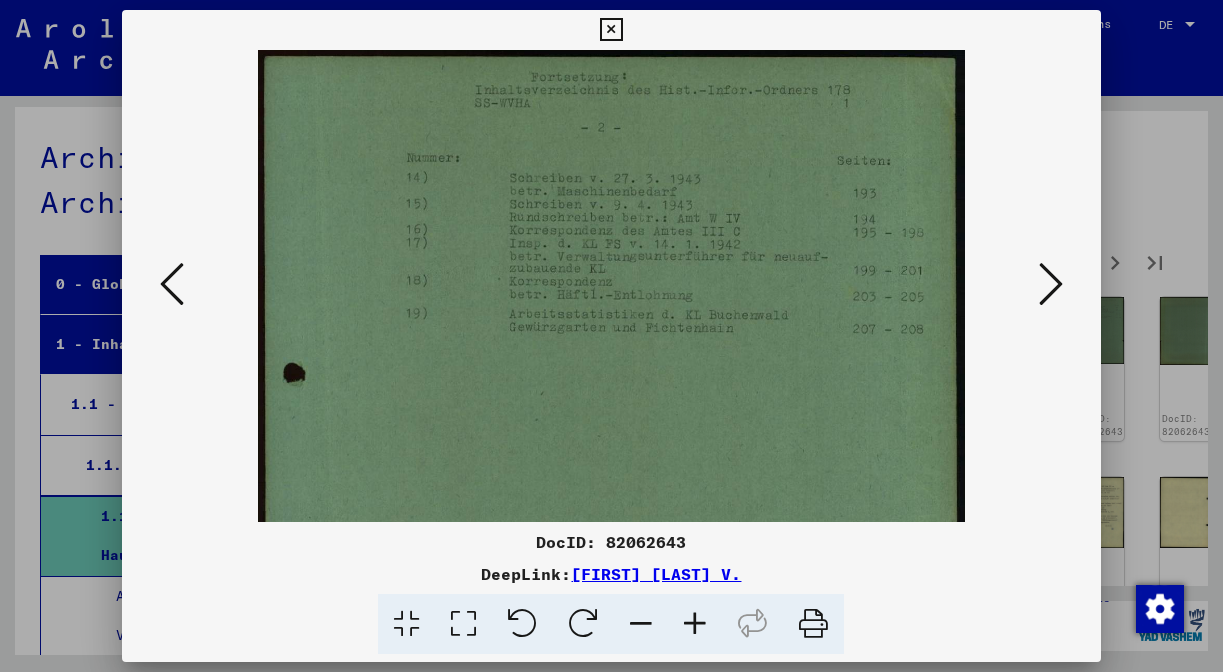 click at bounding box center [695, 624] 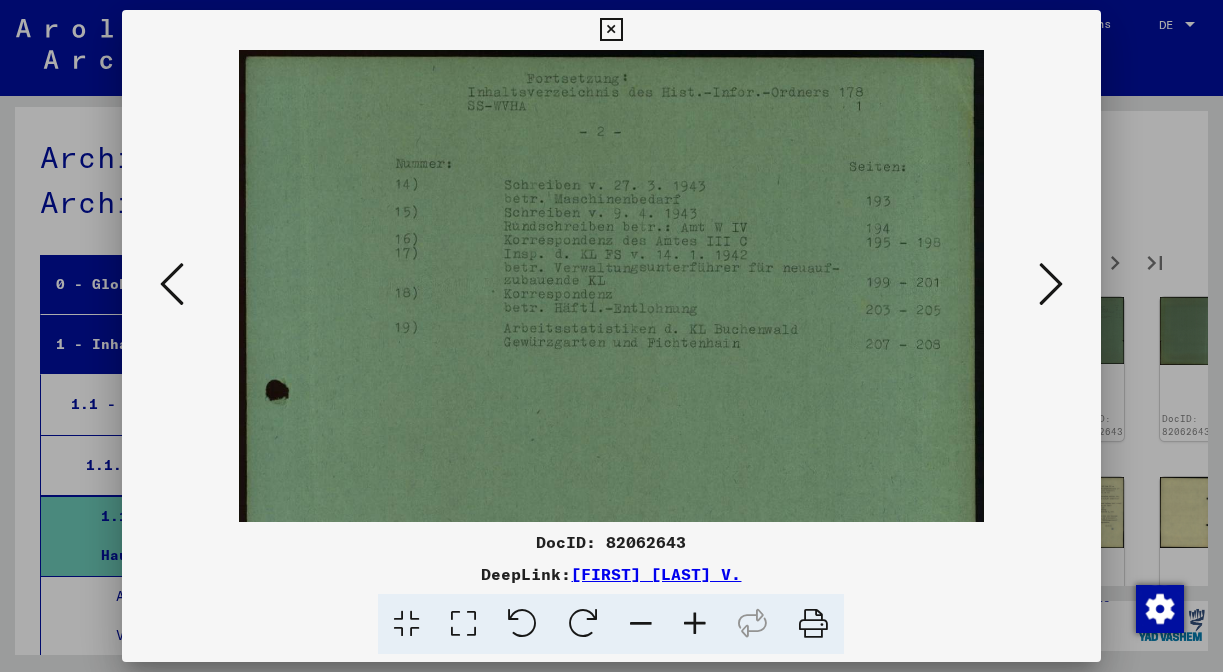 click at bounding box center [1051, 284] 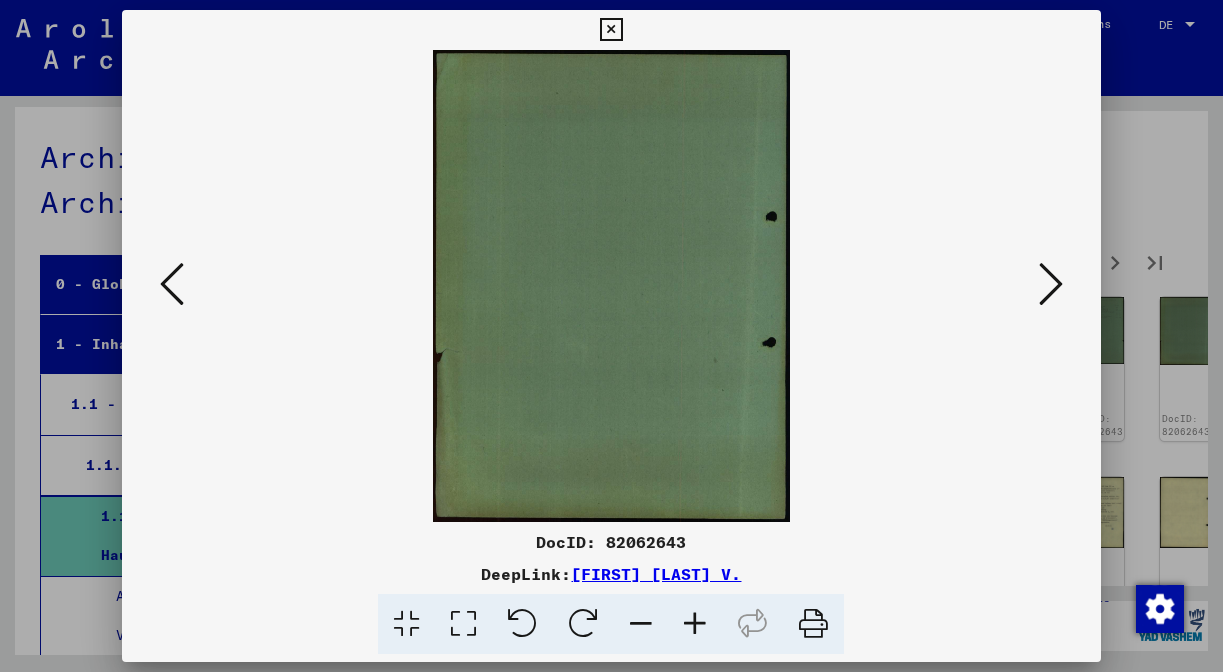 click at bounding box center (1051, 284) 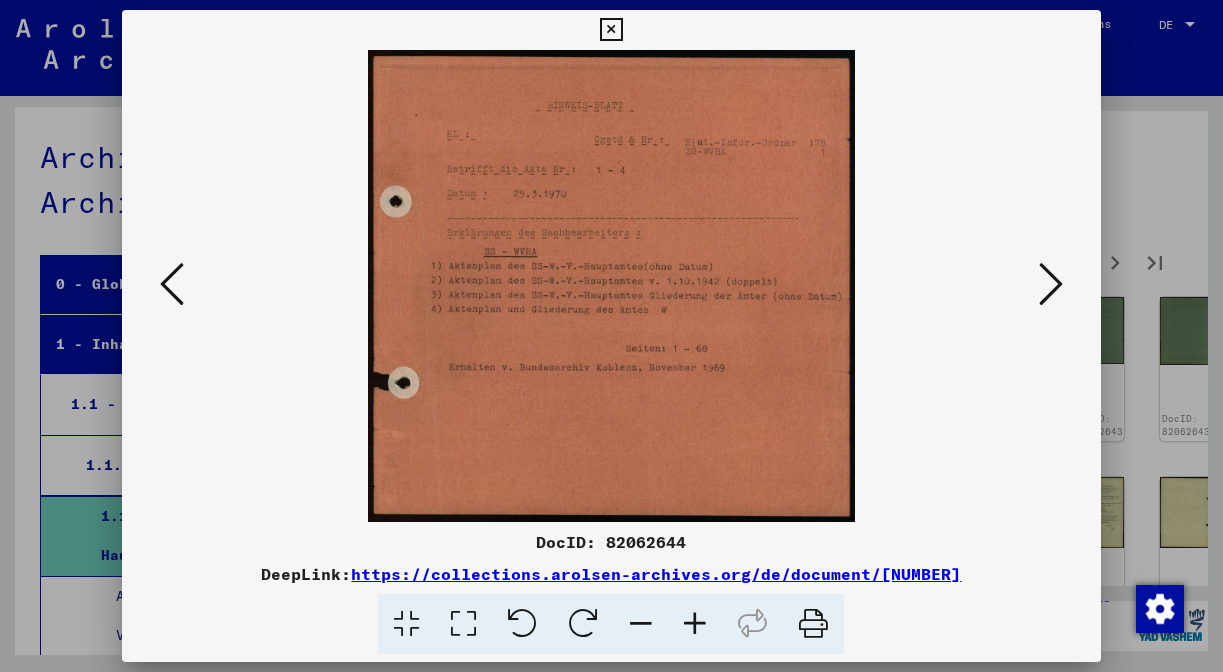 click at bounding box center [1051, 284] 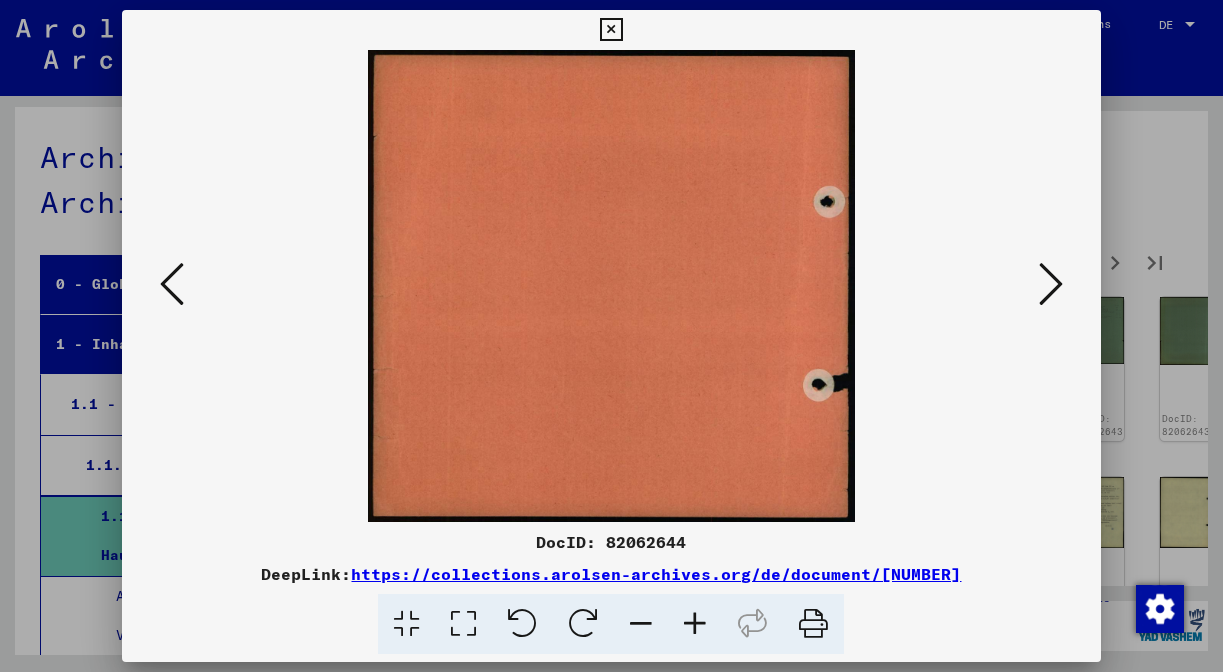 click at bounding box center (1051, 284) 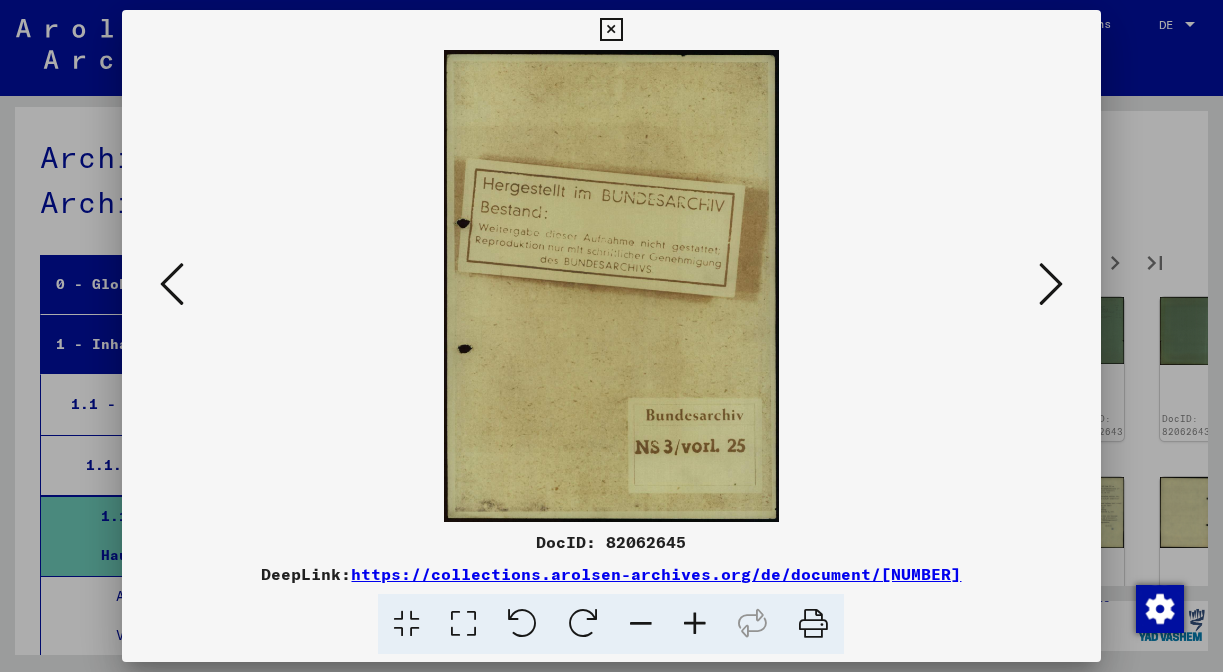 click at bounding box center [1051, 284] 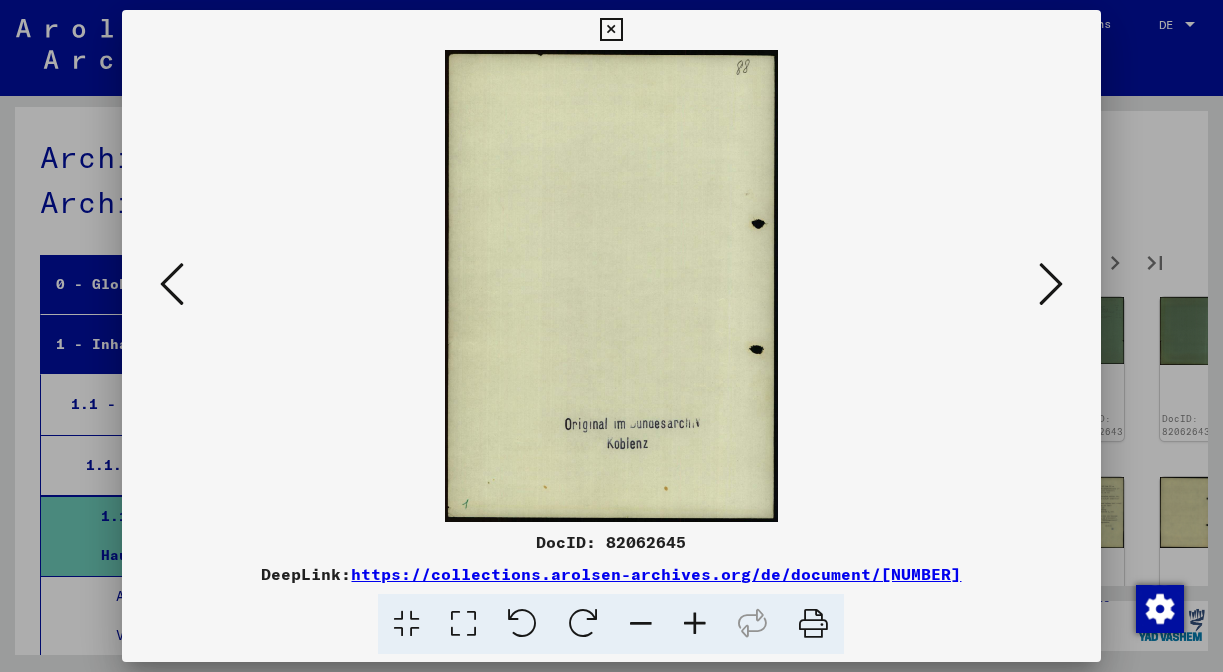 click at bounding box center [1051, 284] 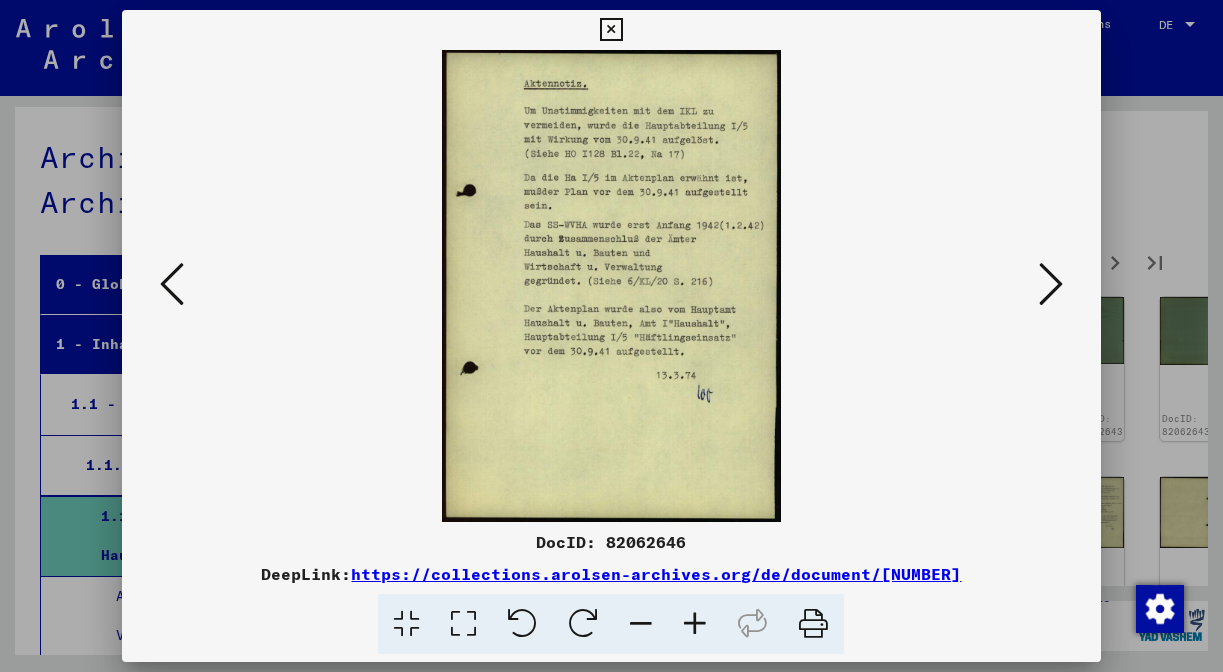 click at bounding box center [1051, 284] 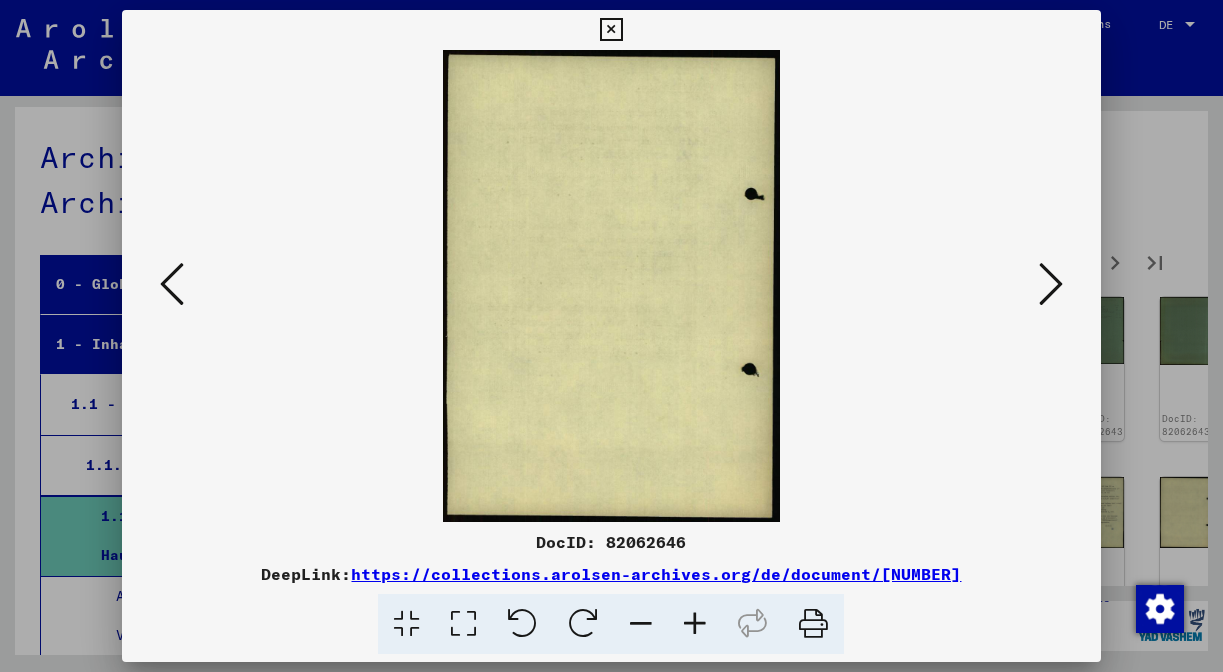 click at bounding box center (1051, 284) 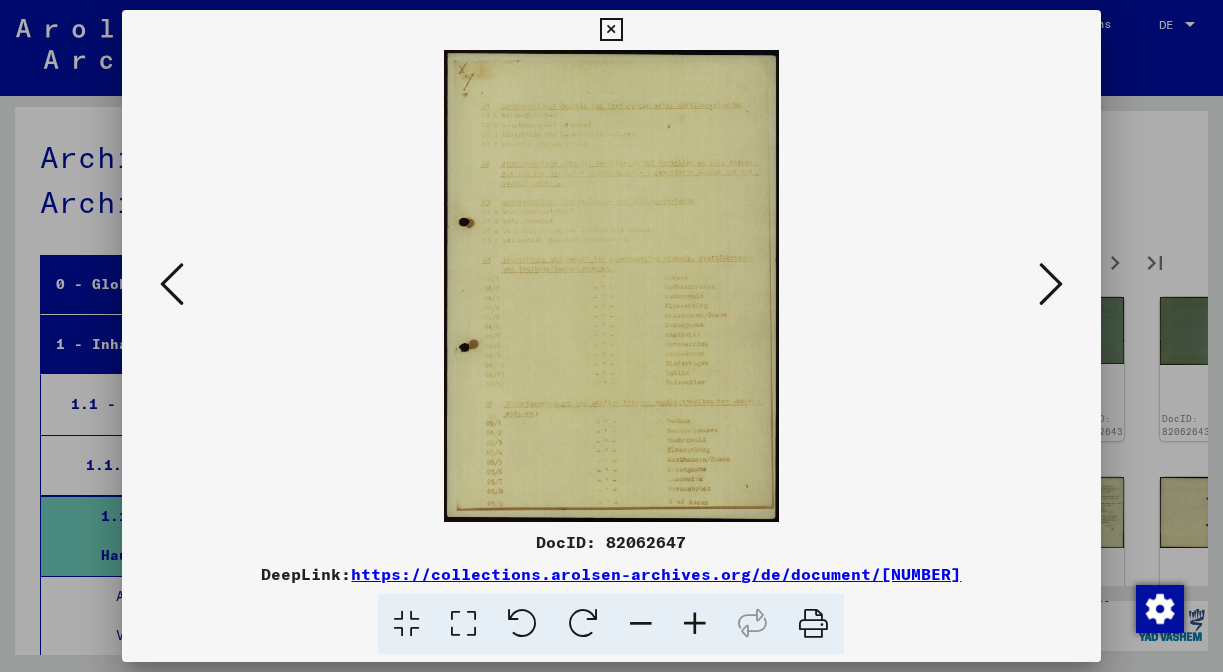click at bounding box center (1051, 284) 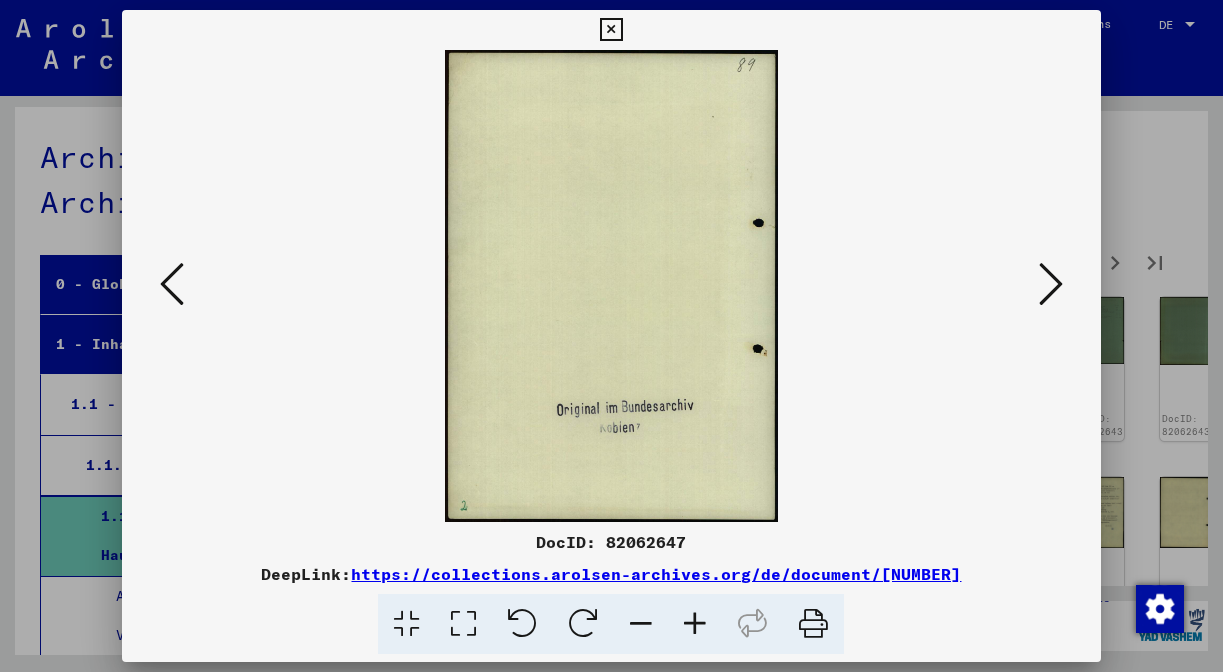 click at bounding box center (1051, 284) 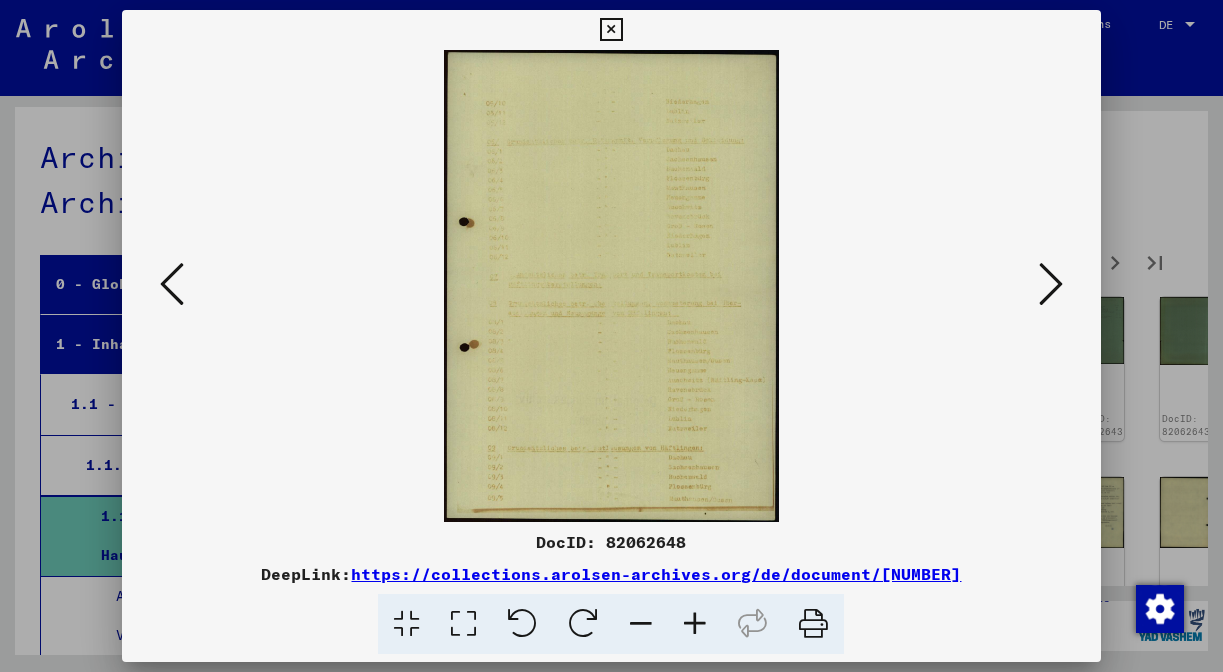 click at bounding box center (1051, 284) 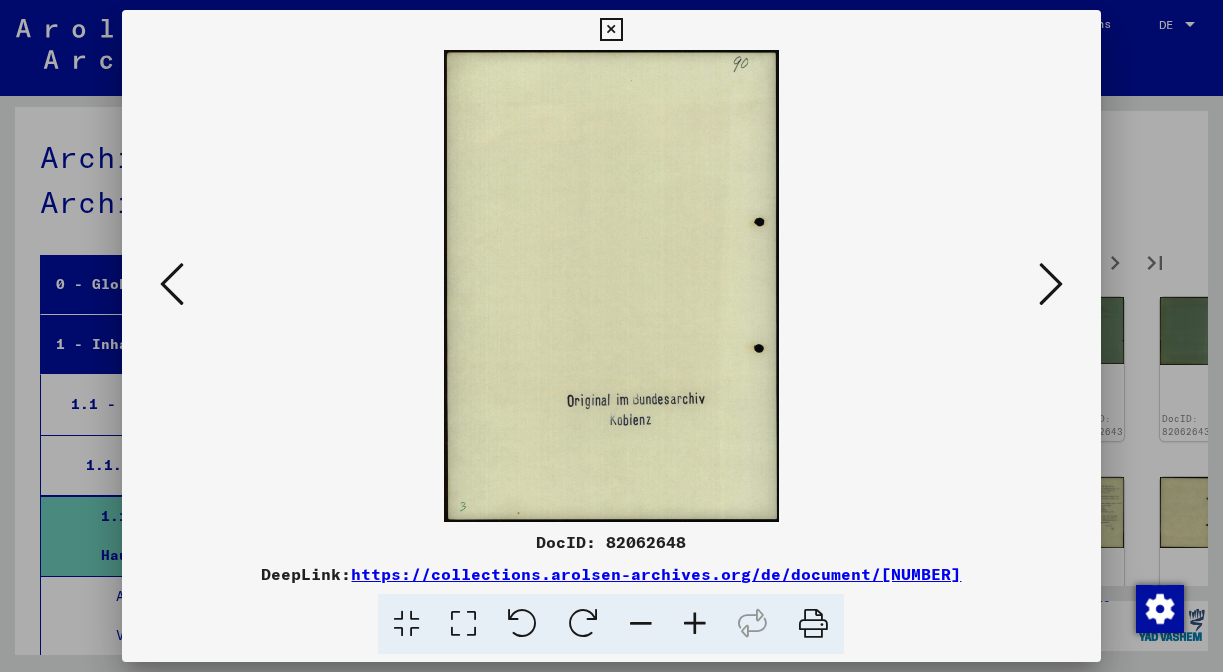click at bounding box center (1051, 284) 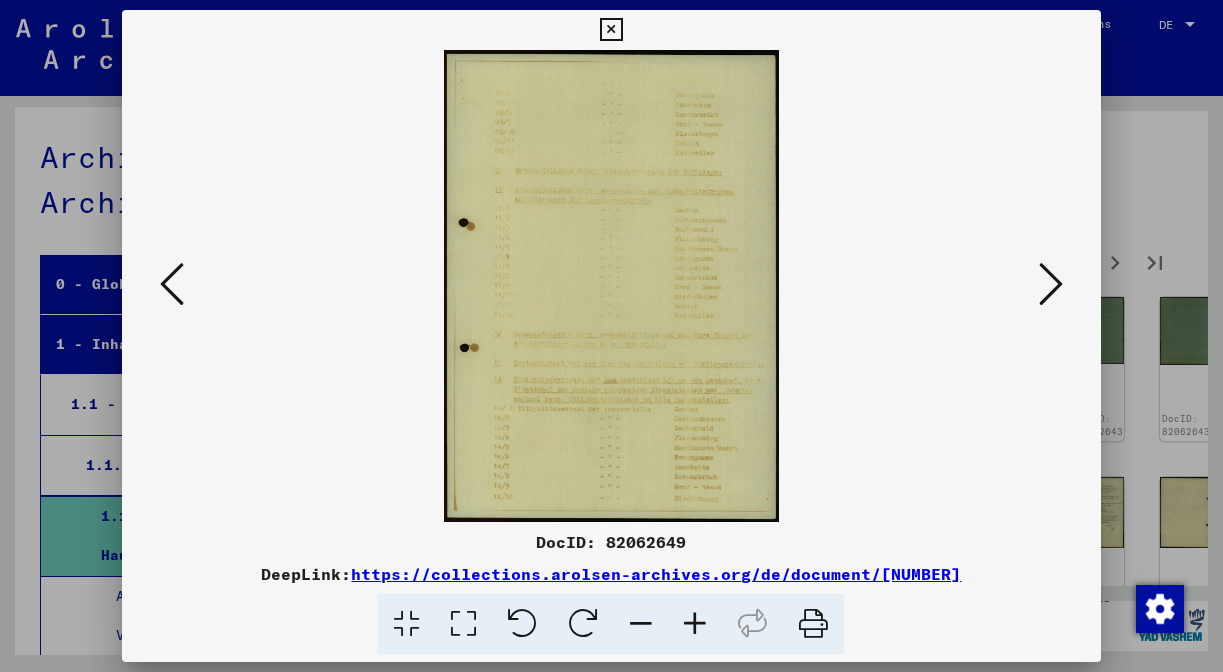 click at bounding box center [1051, 284] 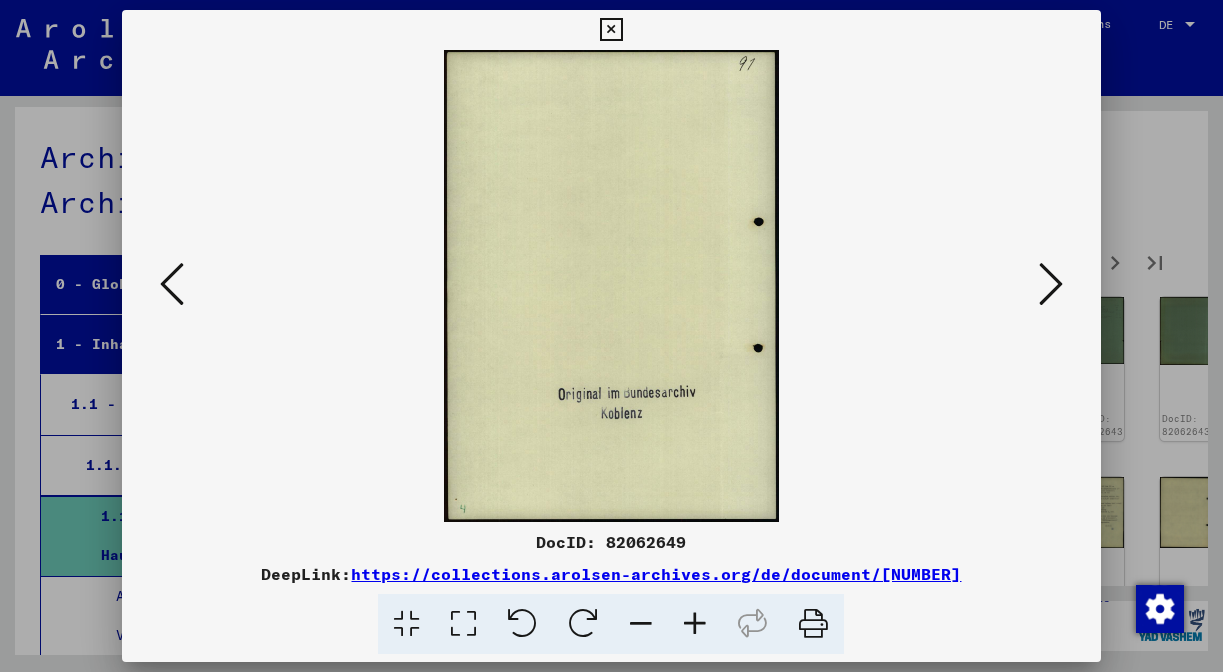 click at bounding box center (1051, 284) 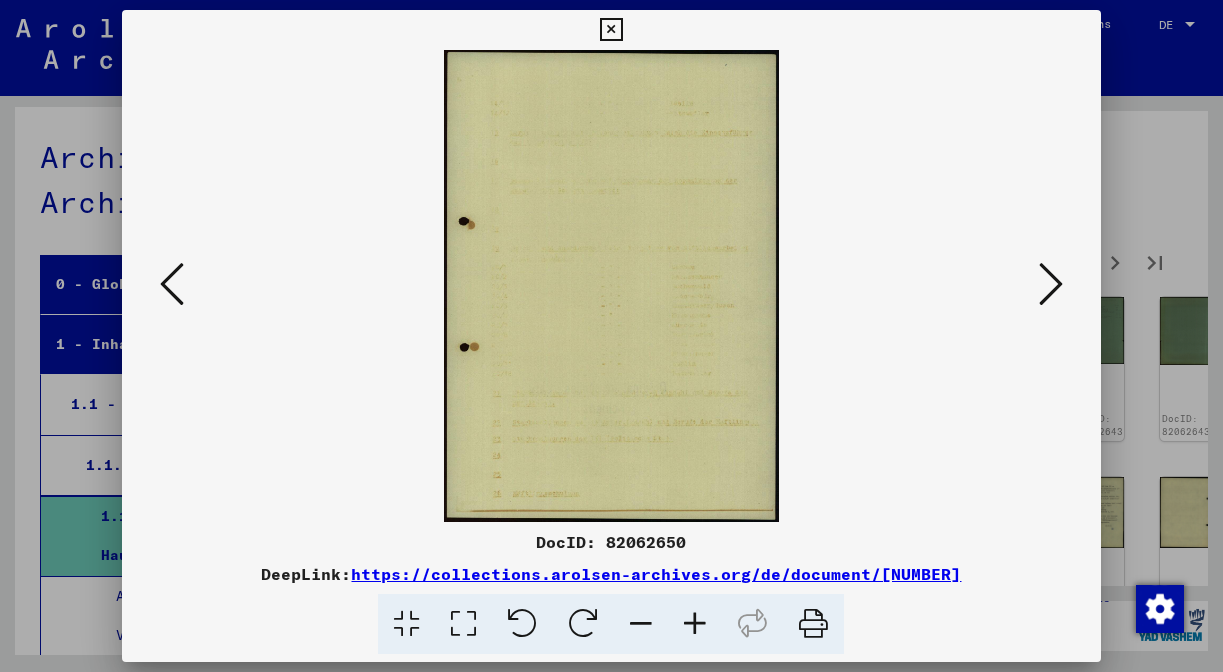 click at bounding box center [1051, 284] 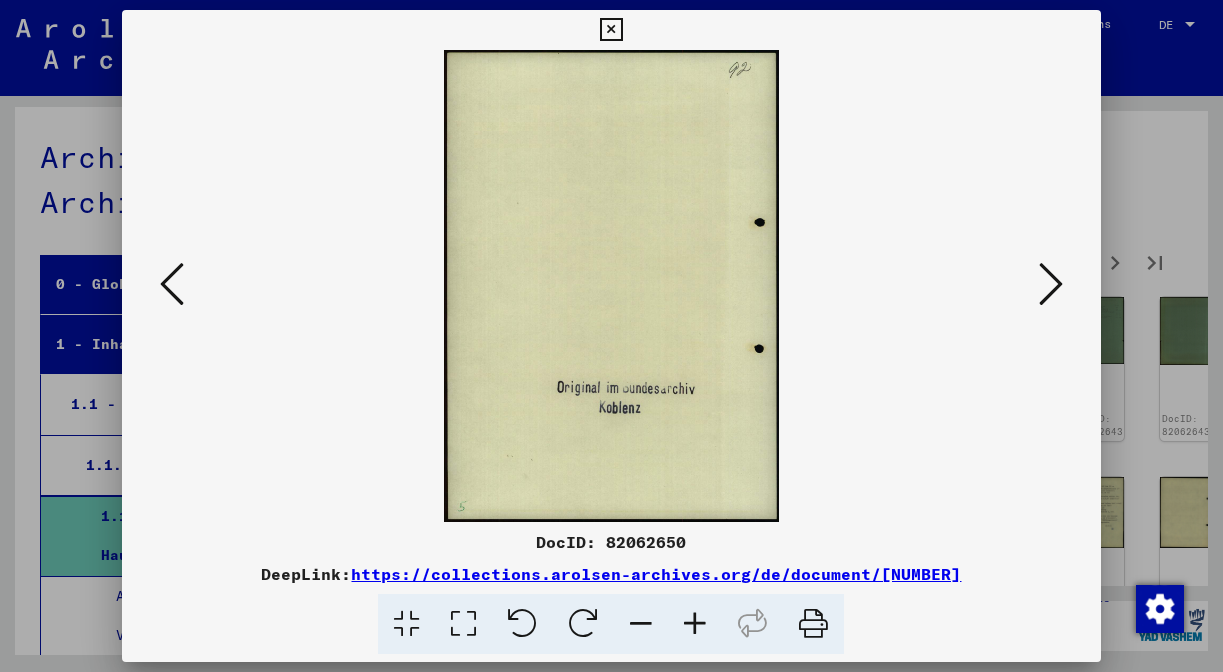 click at bounding box center [1051, 284] 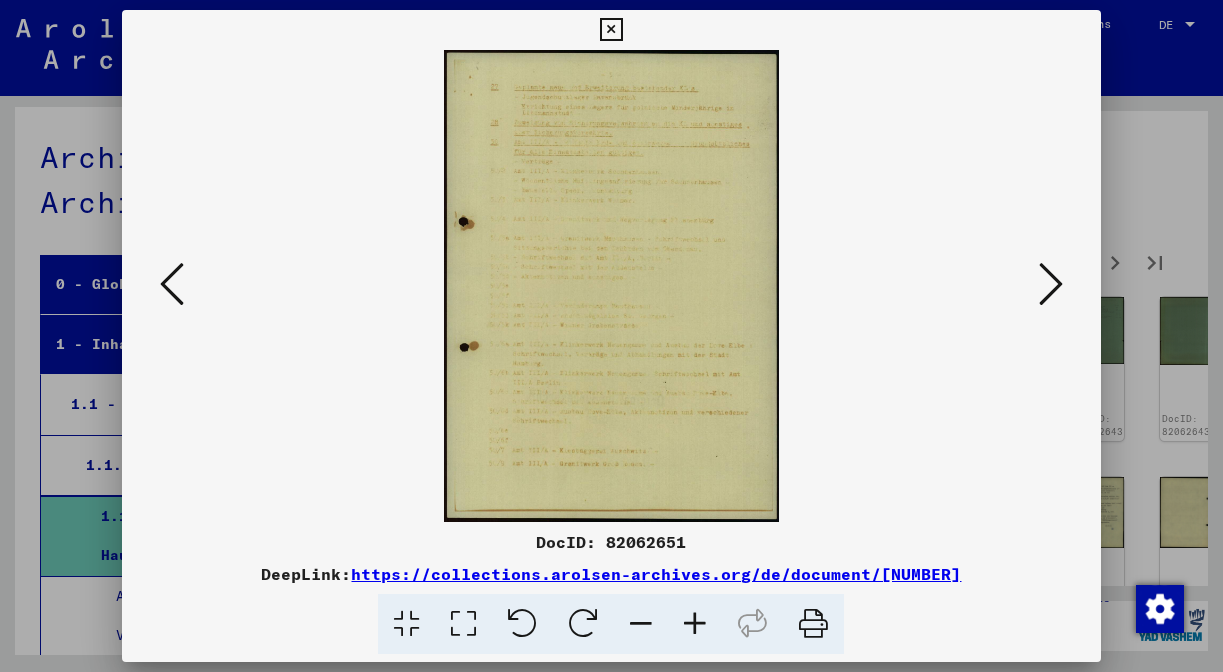 click at bounding box center (1051, 284) 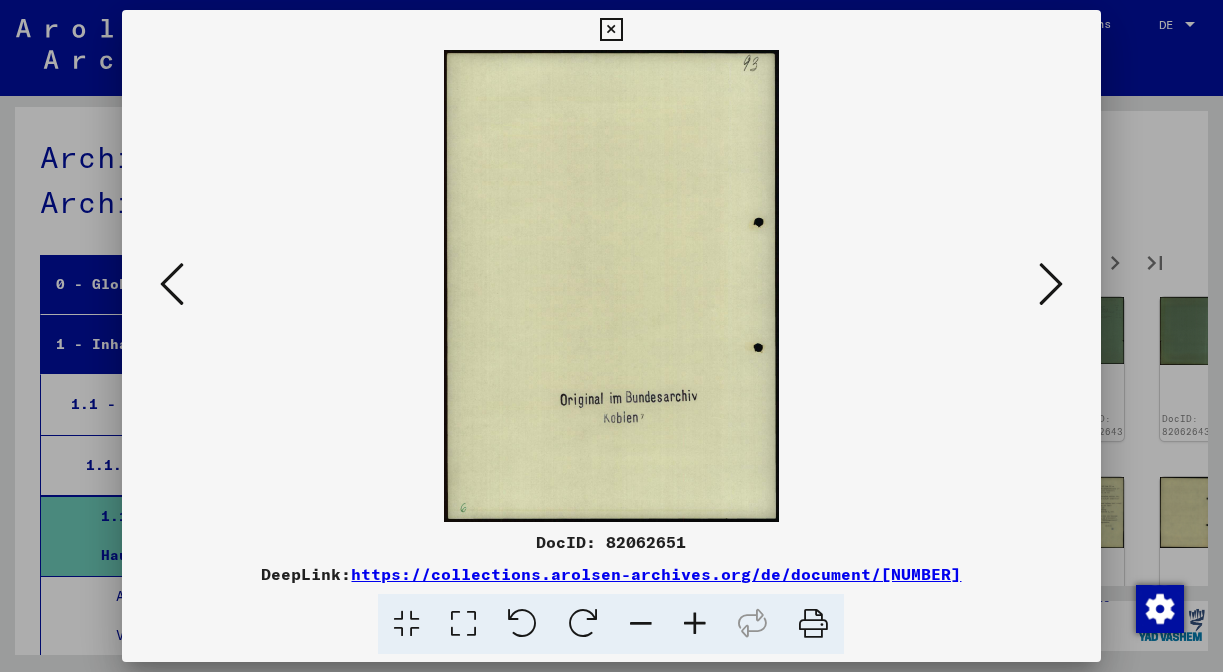 click at bounding box center (1051, 284) 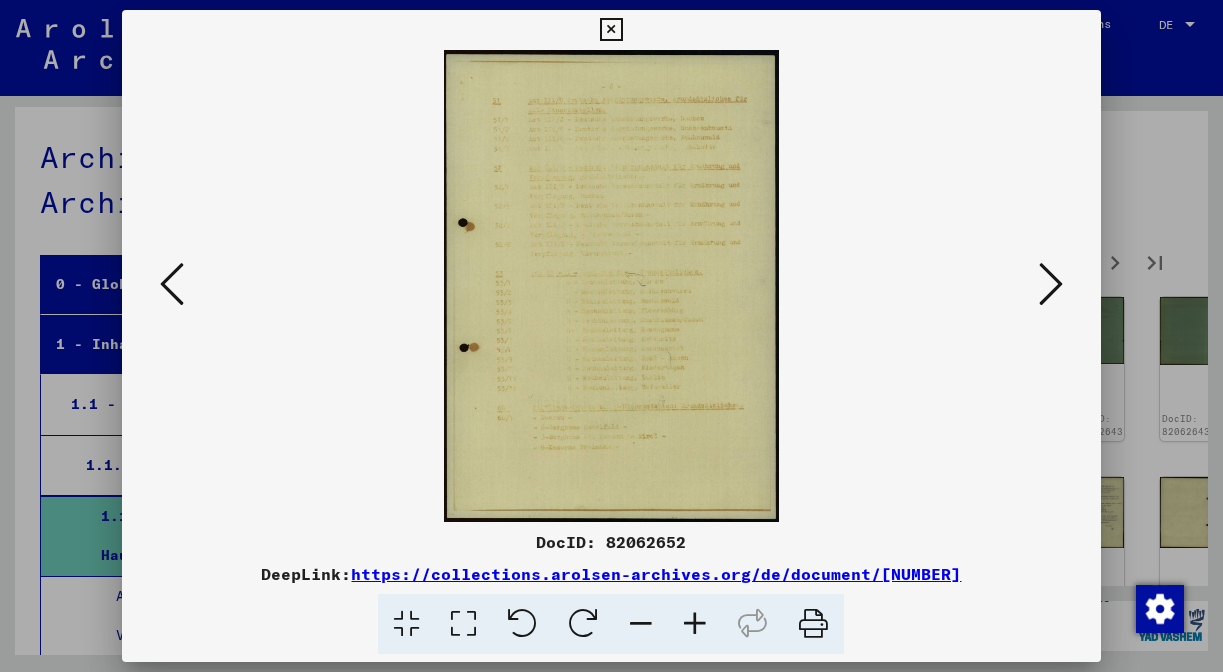 click at bounding box center [1051, 284] 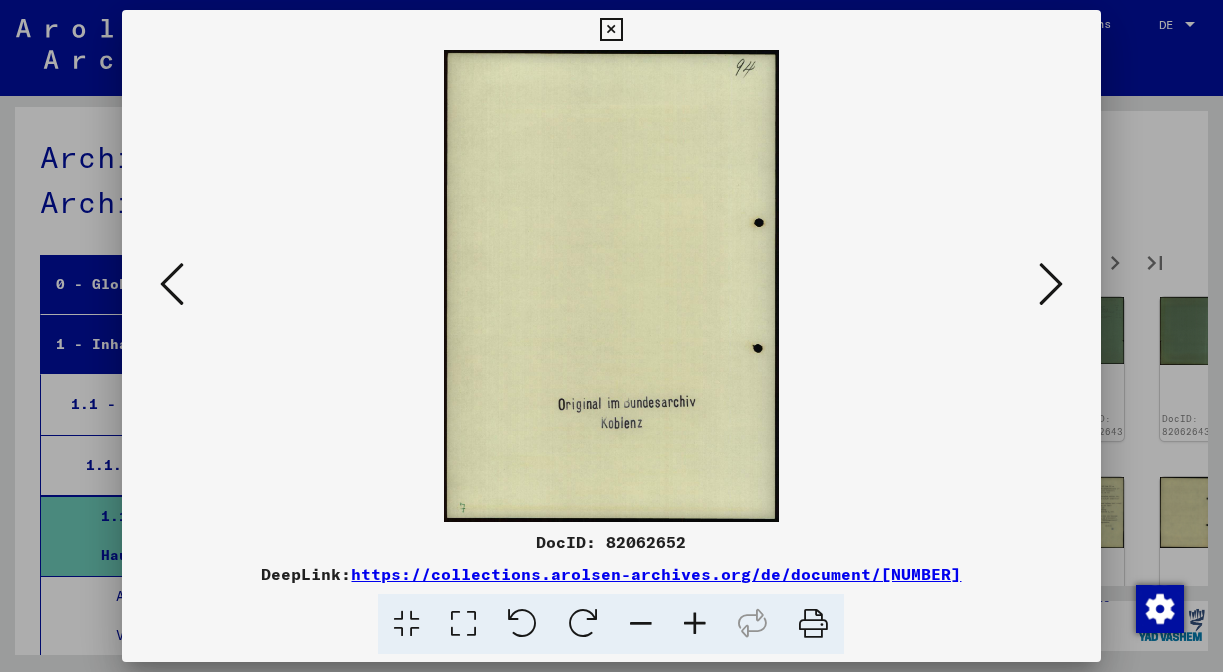 click at bounding box center [1051, 284] 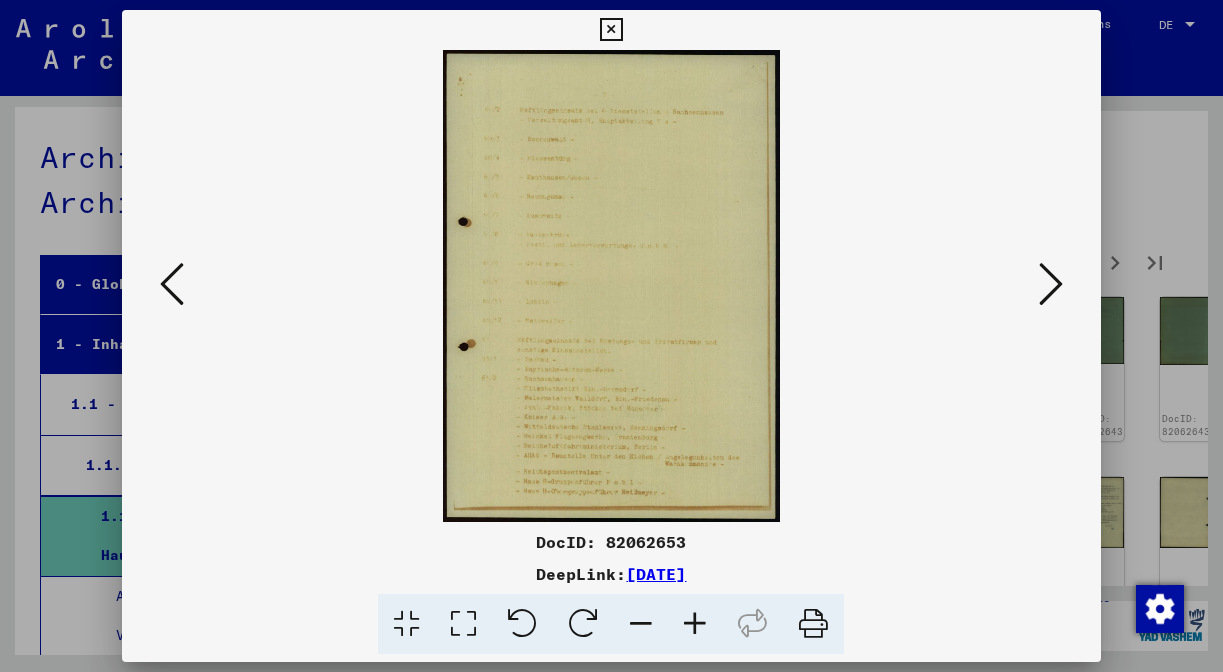 click at bounding box center (1051, 284) 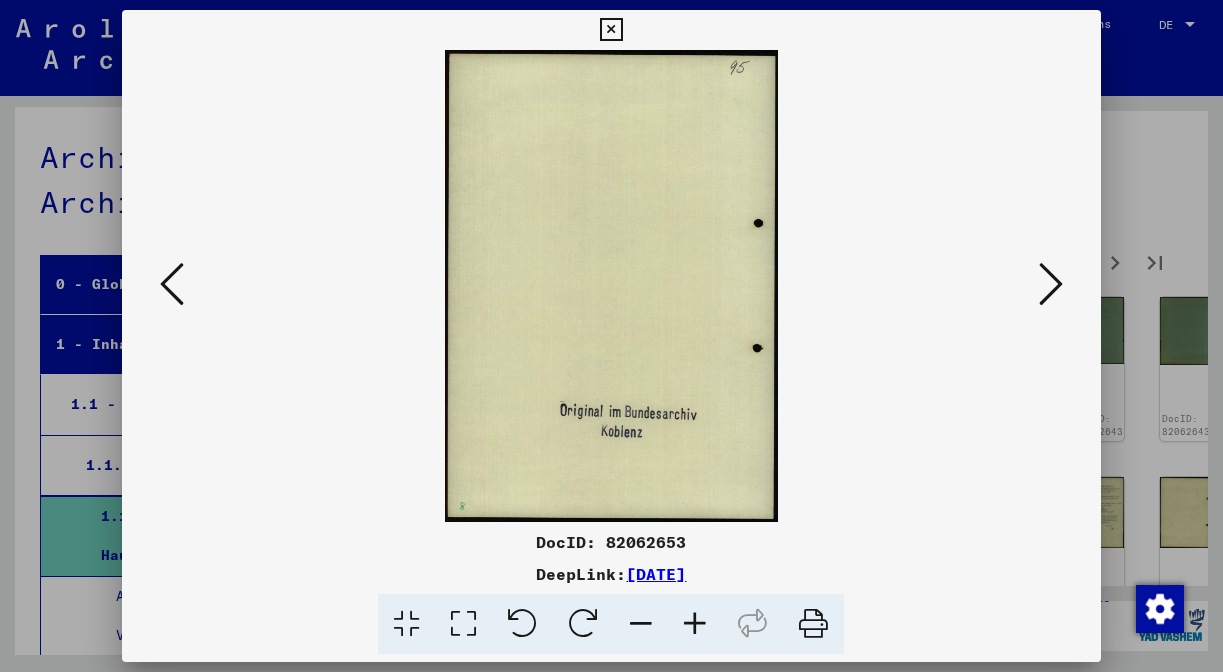 click at bounding box center (1051, 284) 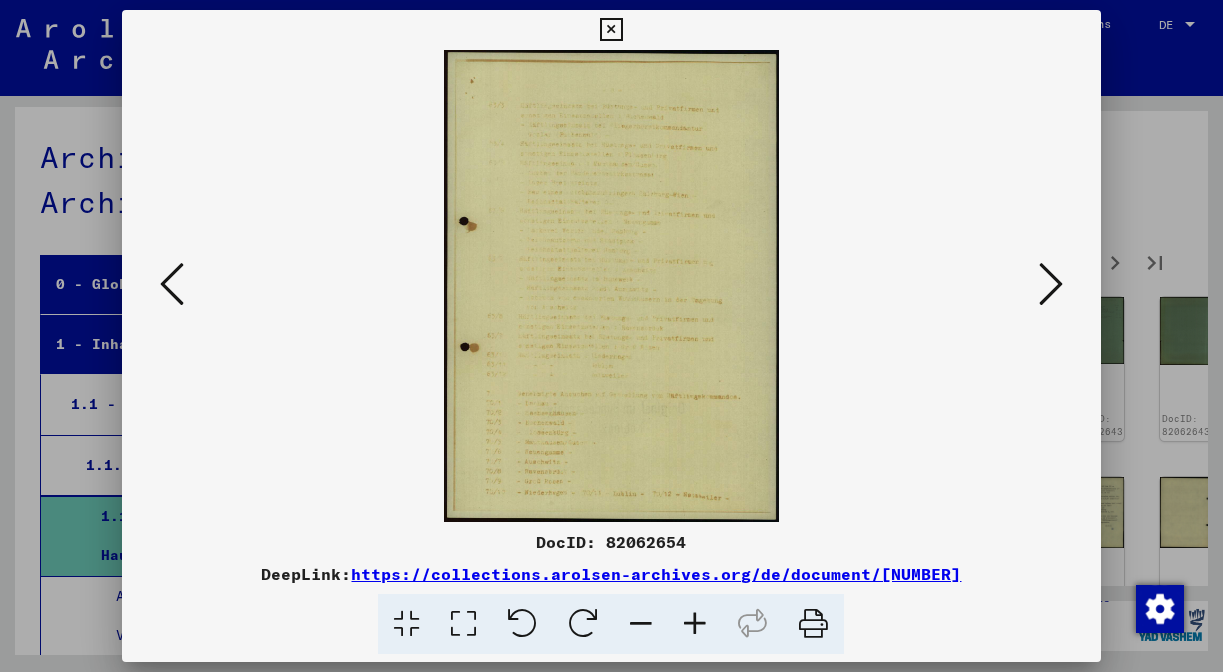 click at bounding box center (611, 30) 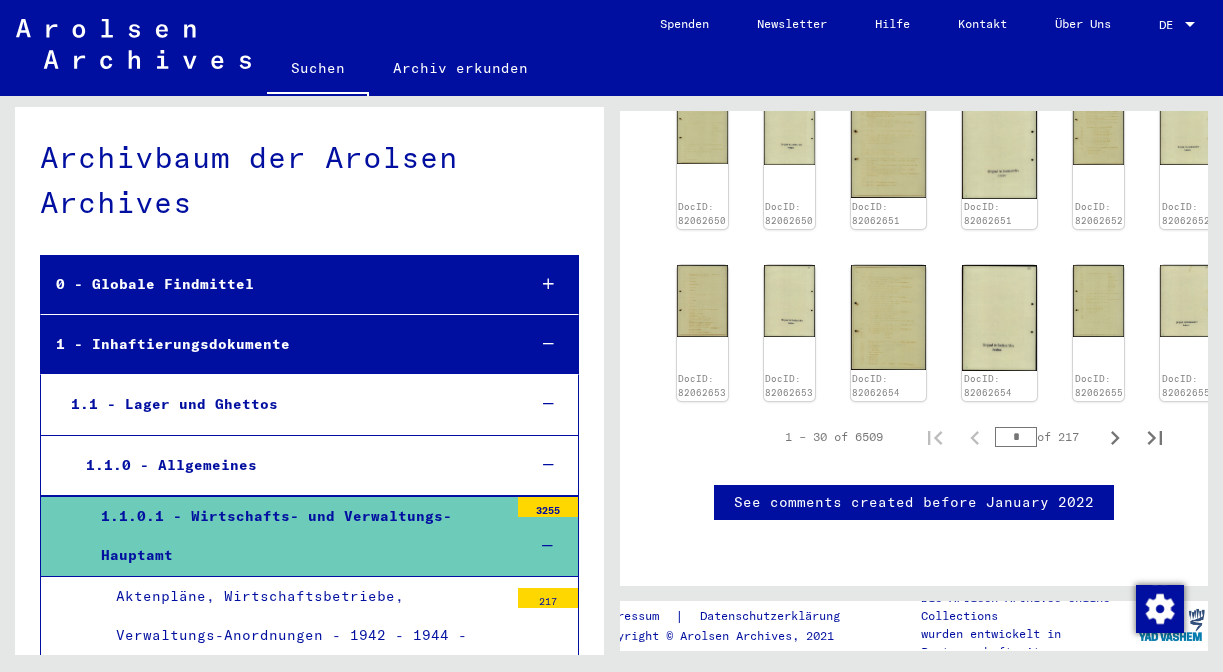 scroll, scrollTop: 946, scrollLeft: 0, axis: vertical 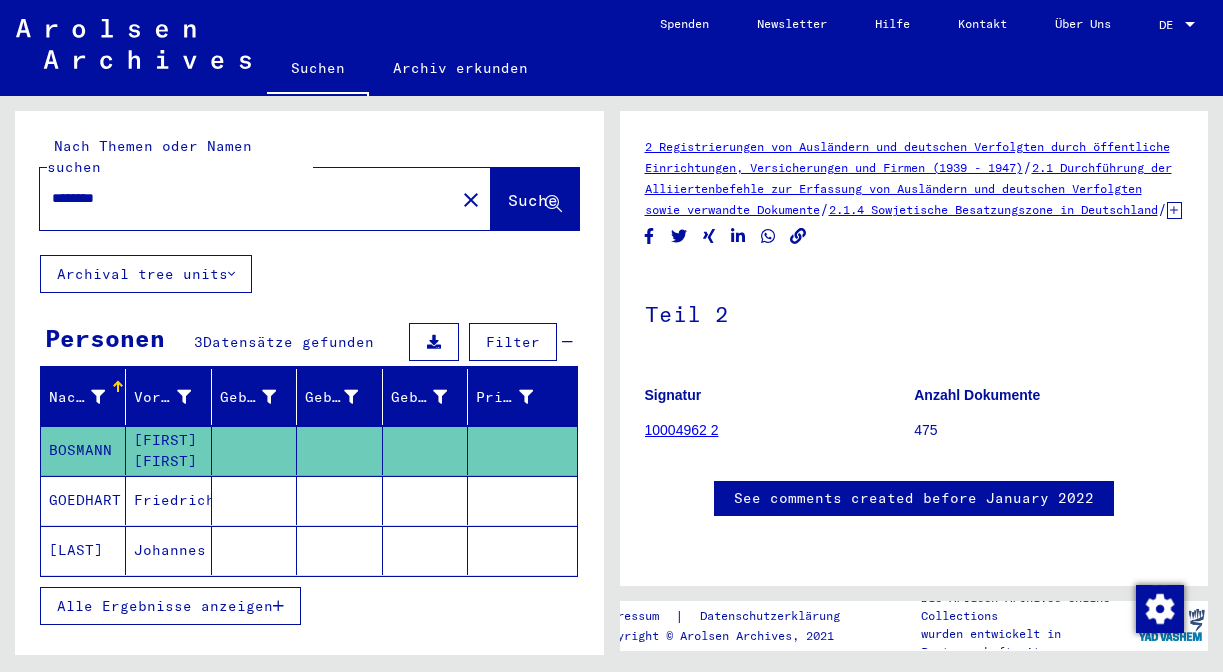 click on "********" at bounding box center (247, 198) 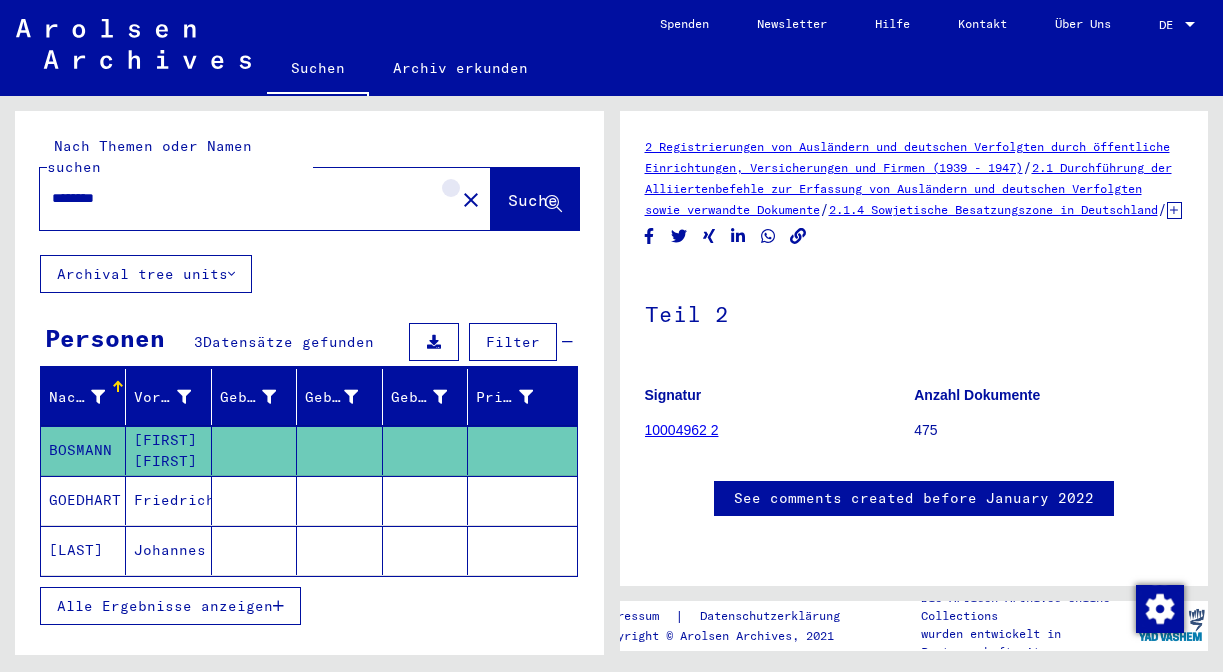 click on "close" 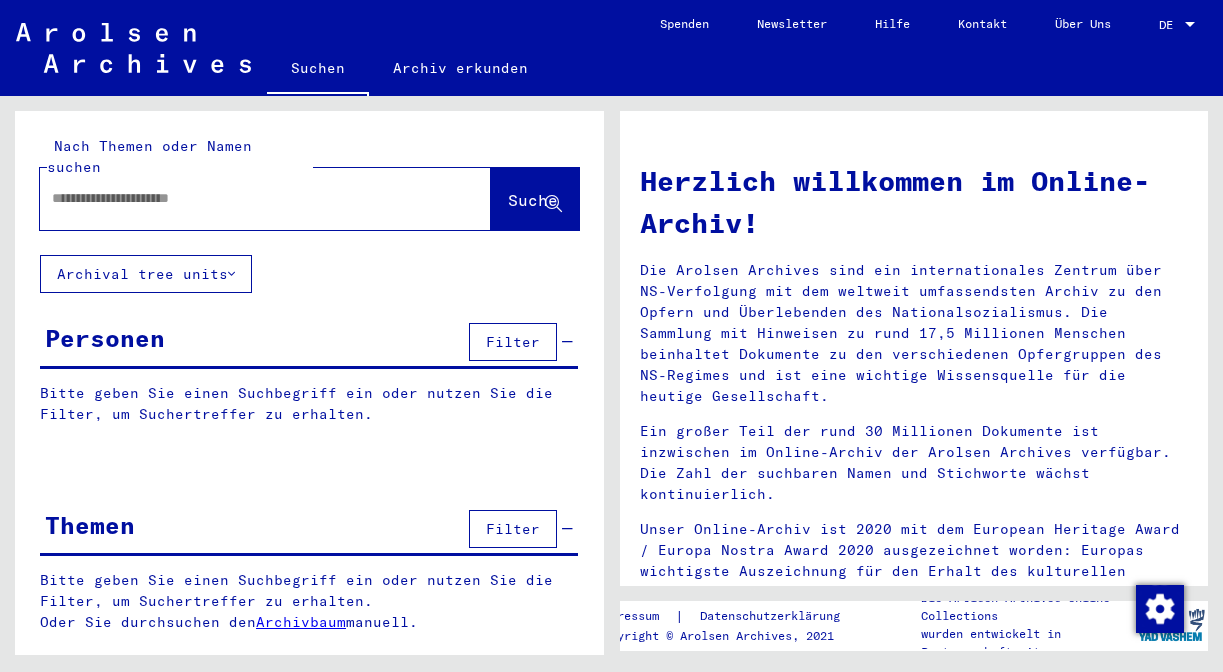 click at bounding box center (241, 198) 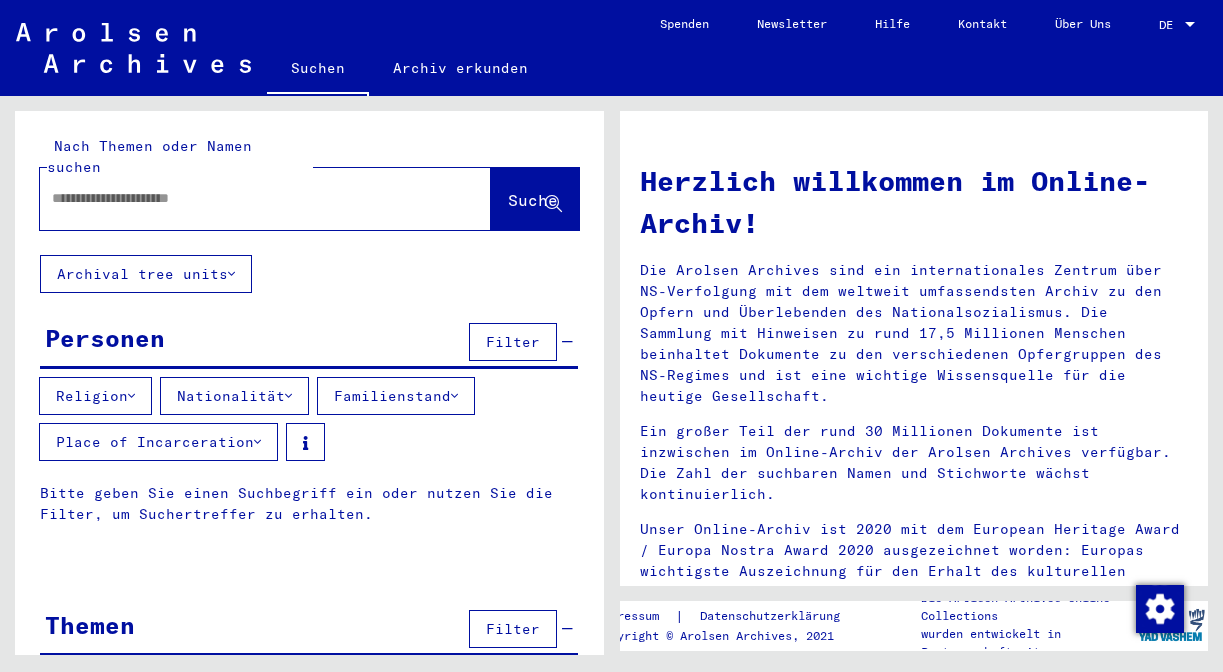 click at bounding box center (241, 198) 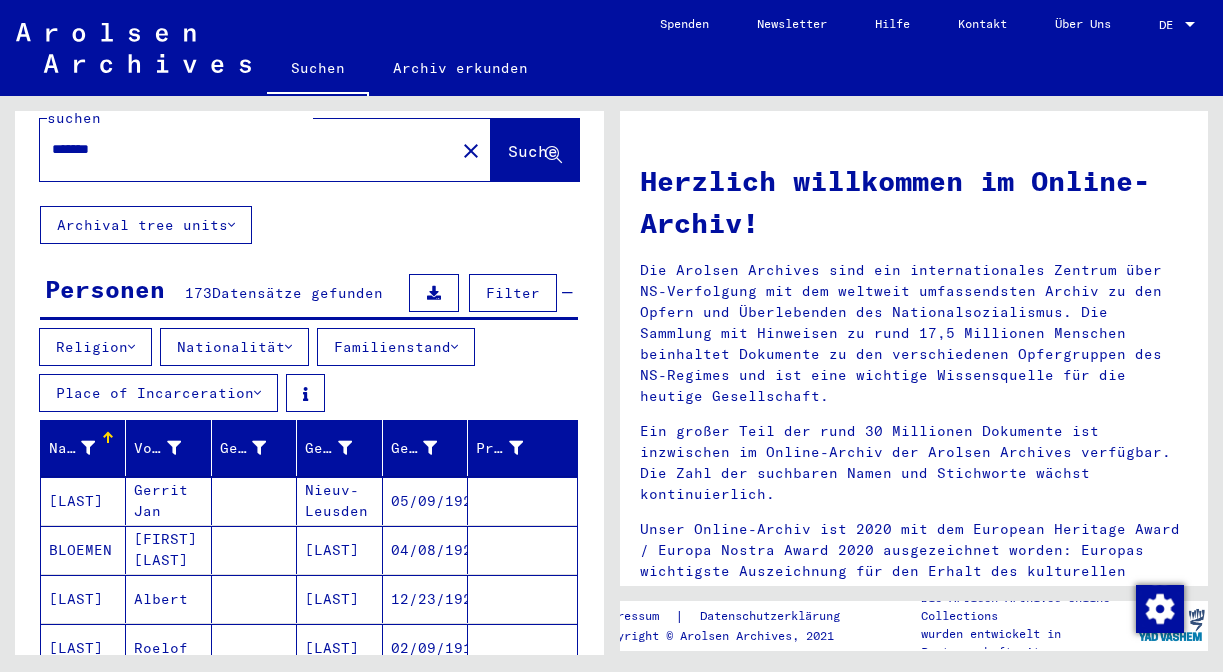 scroll, scrollTop: 0, scrollLeft: 0, axis: both 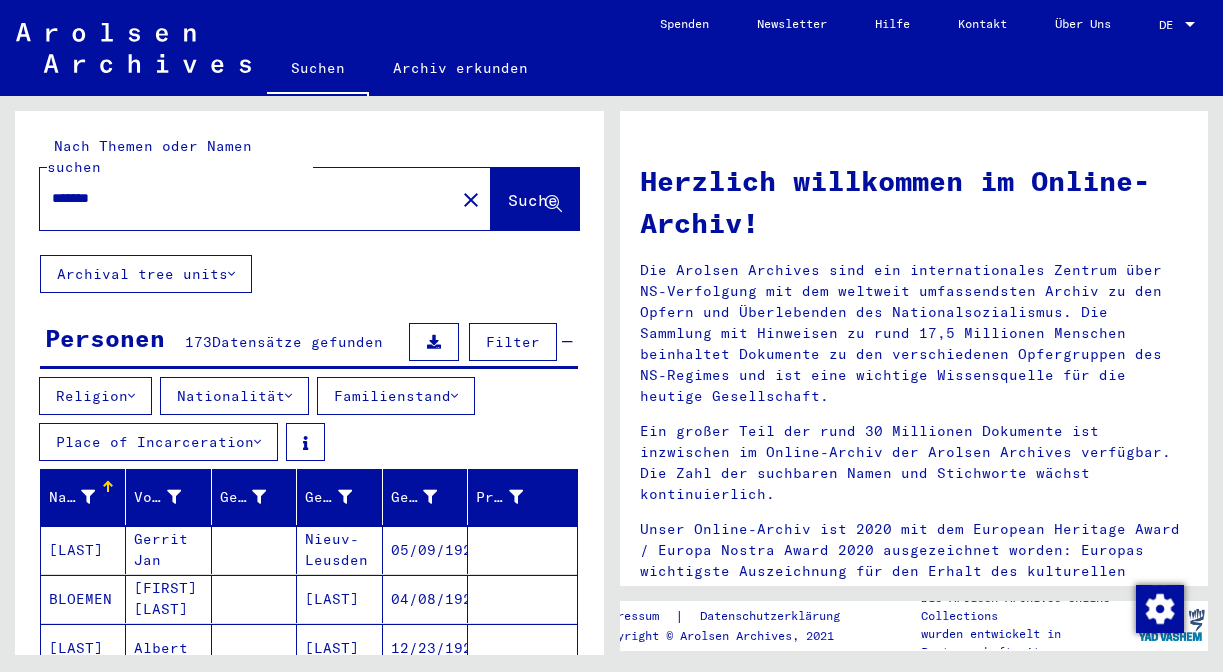 click on "*******" at bounding box center [241, 198] 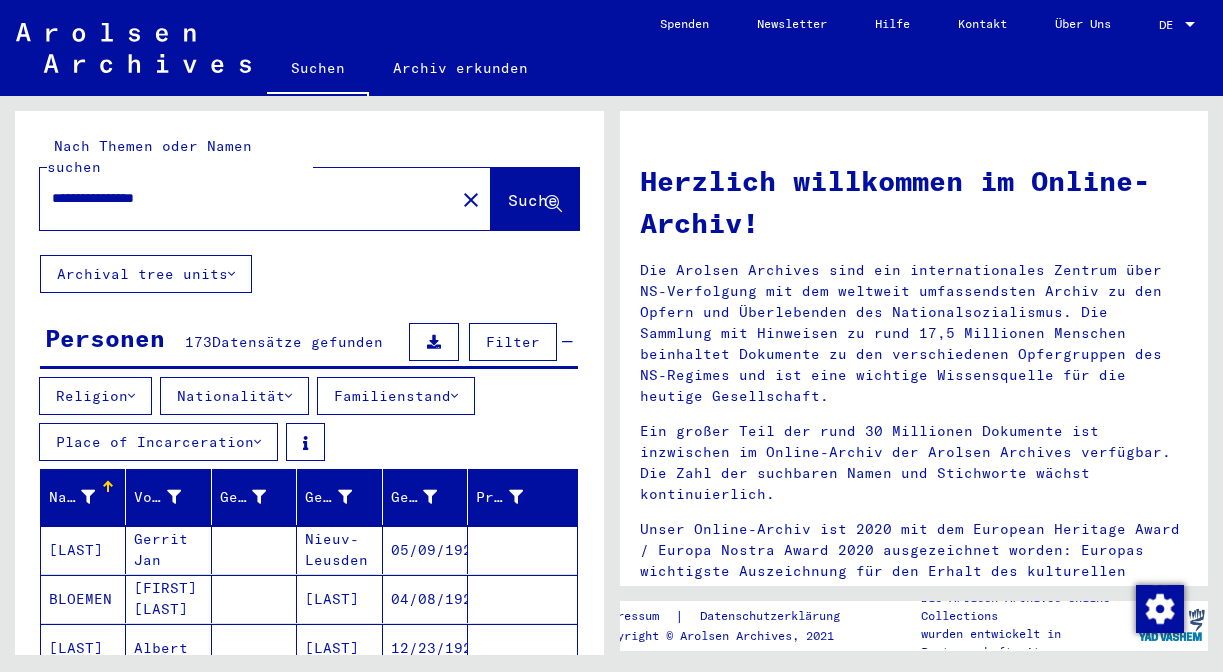 type on "**********" 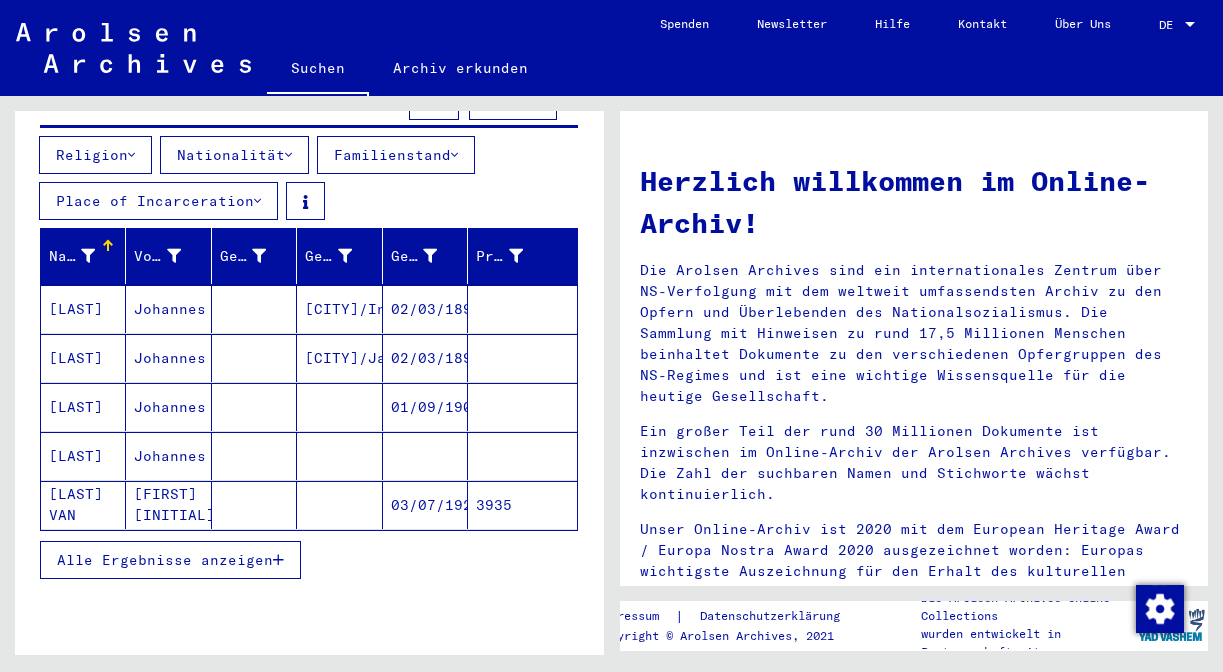 scroll, scrollTop: 240, scrollLeft: 0, axis: vertical 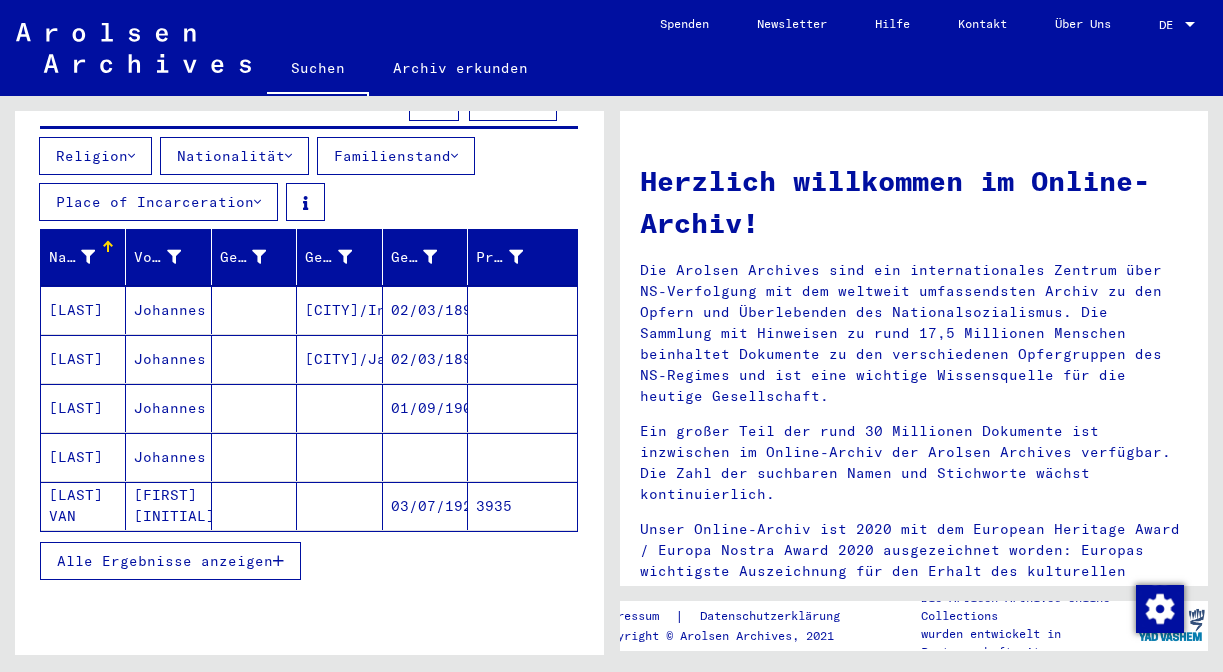 click on "[LAST]" at bounding box center [83, 506] 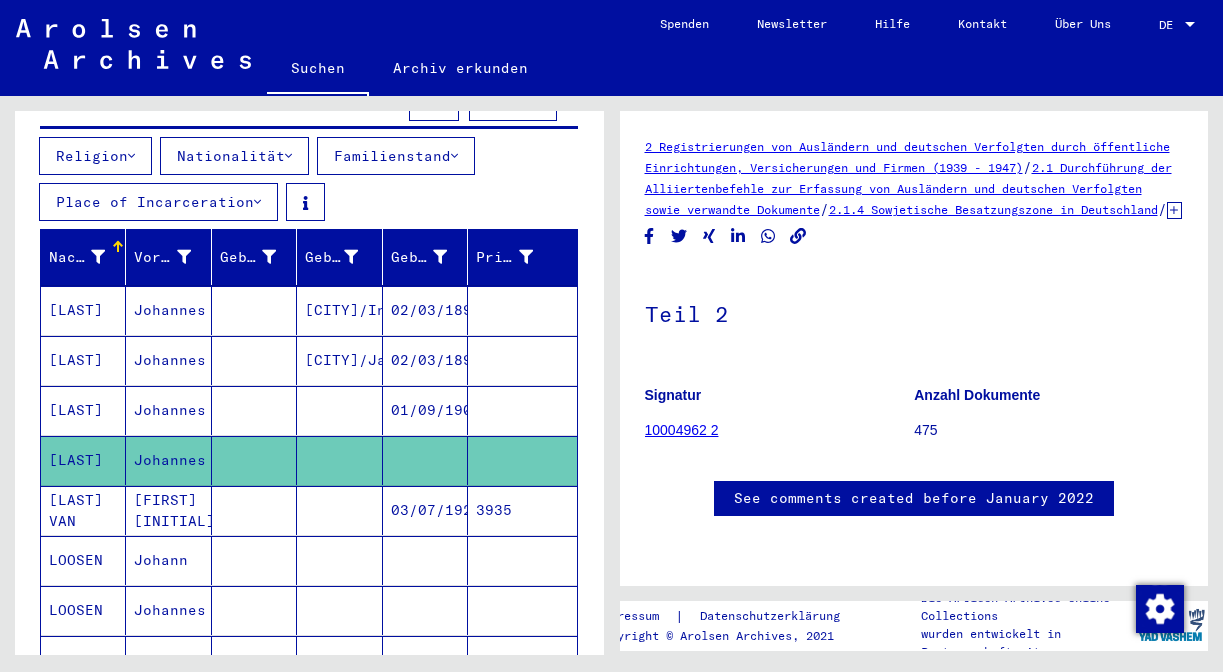 scroll, scrollTop: 0, scrollLeft: 0, axis: both 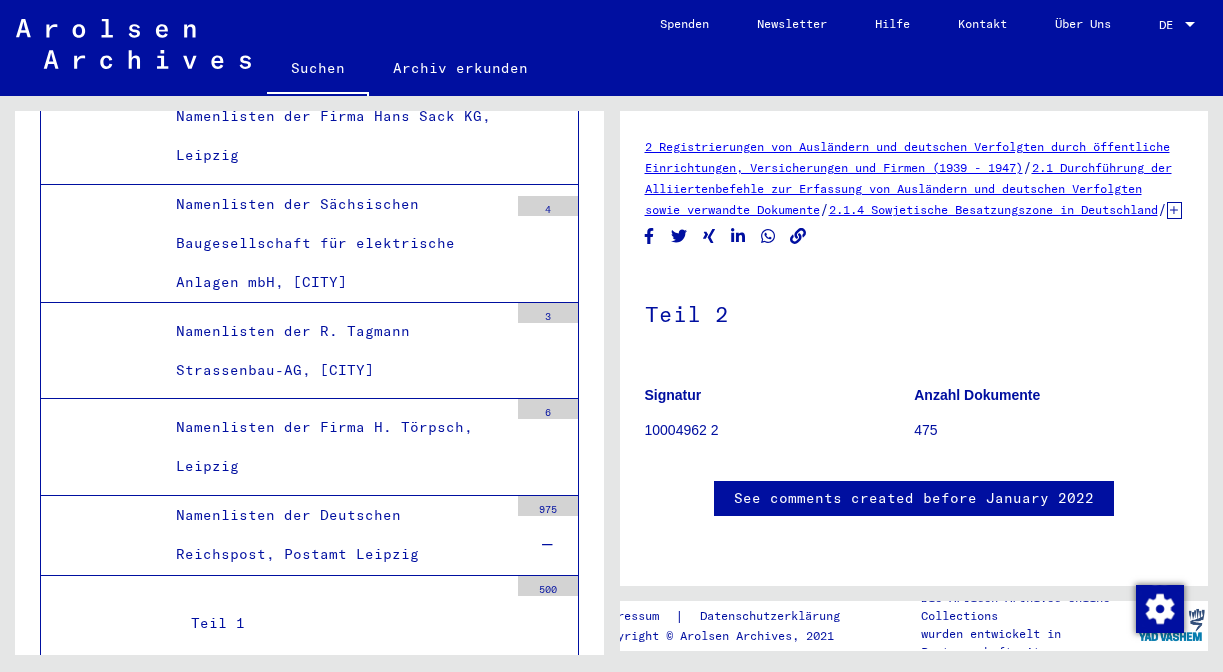 click 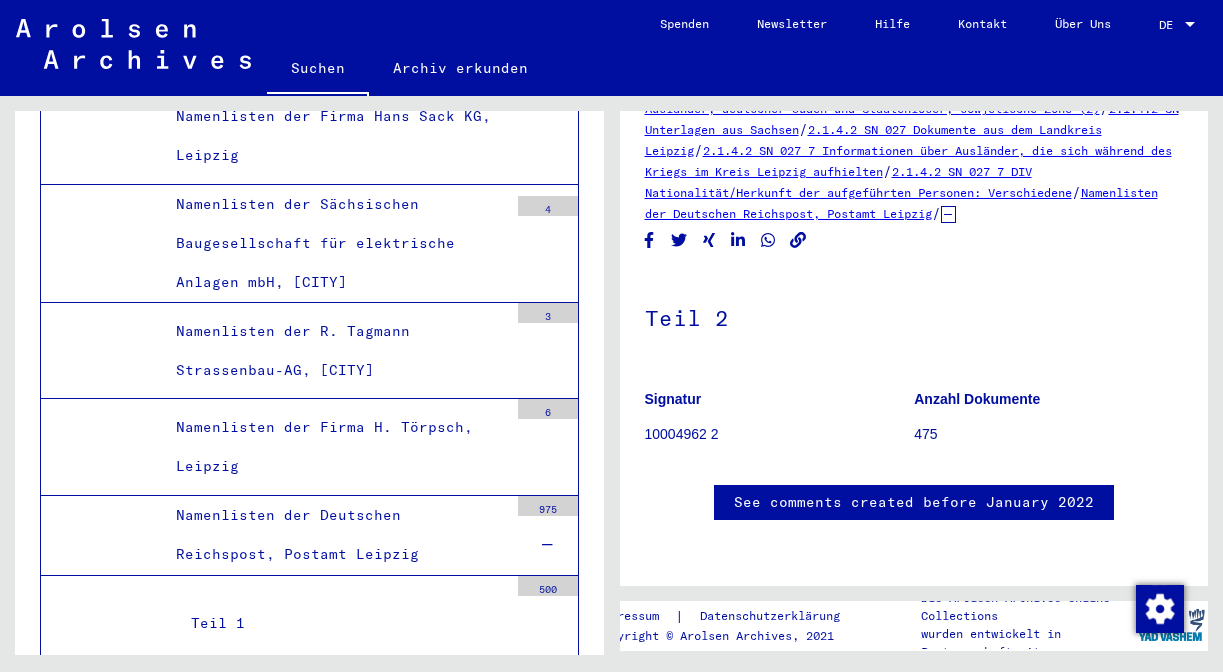 scroll, scrollTop: 873, scrollLeft: 0, axis: vertical 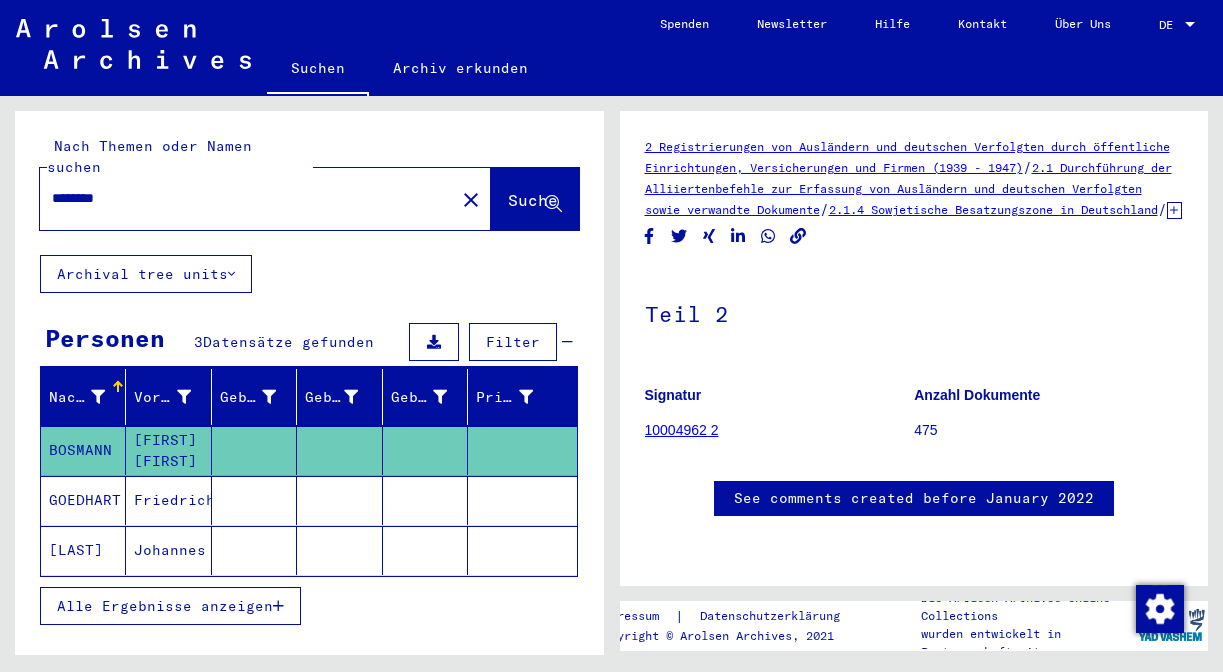 click on "[LAST]" 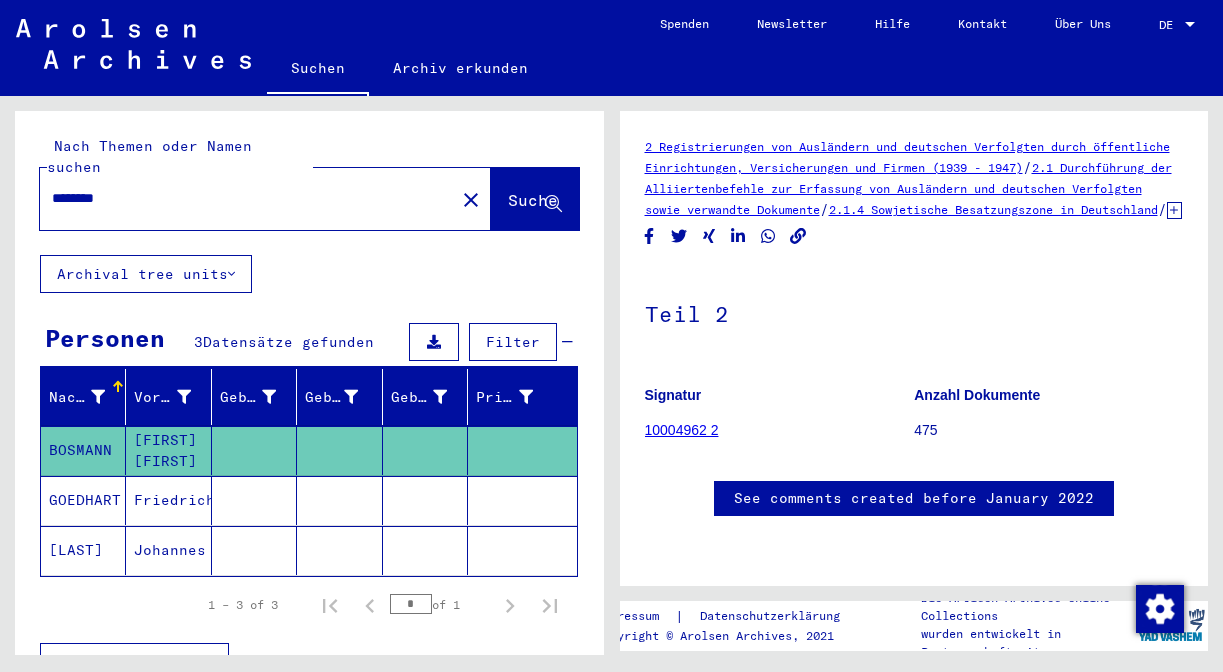 click 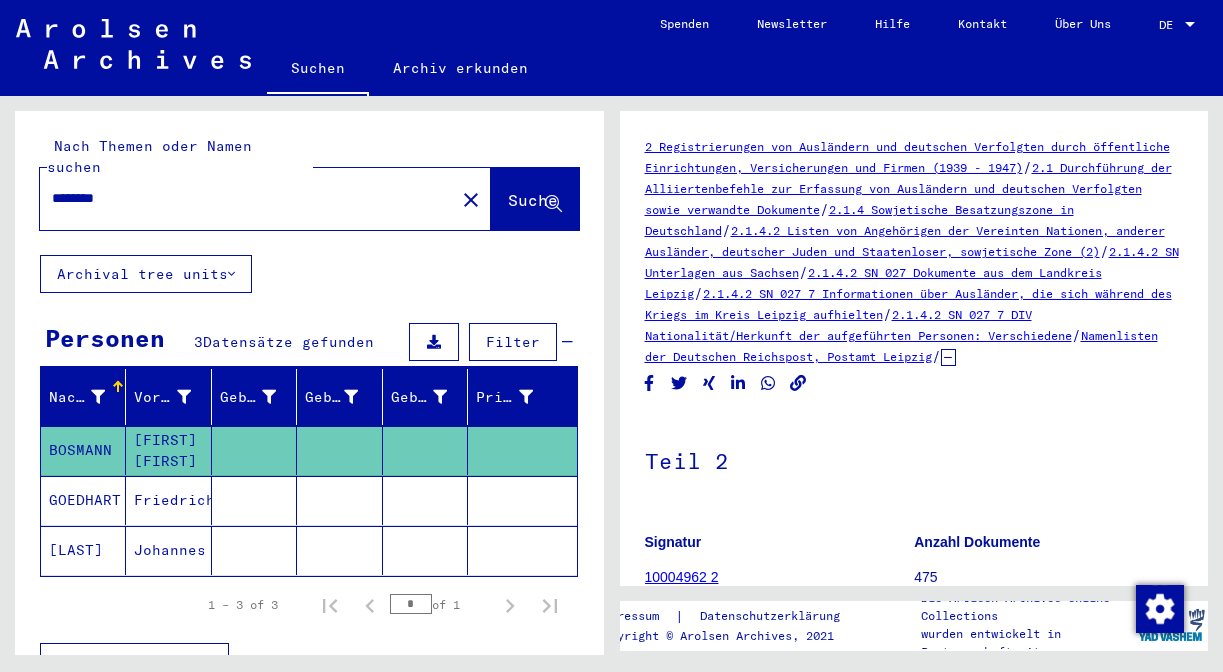 click on "2.1 Durchführung der Alliiertenbefehle zur Erfassung von Ausländern und deutschen Verfolgten sowie verwandte Dokumente" 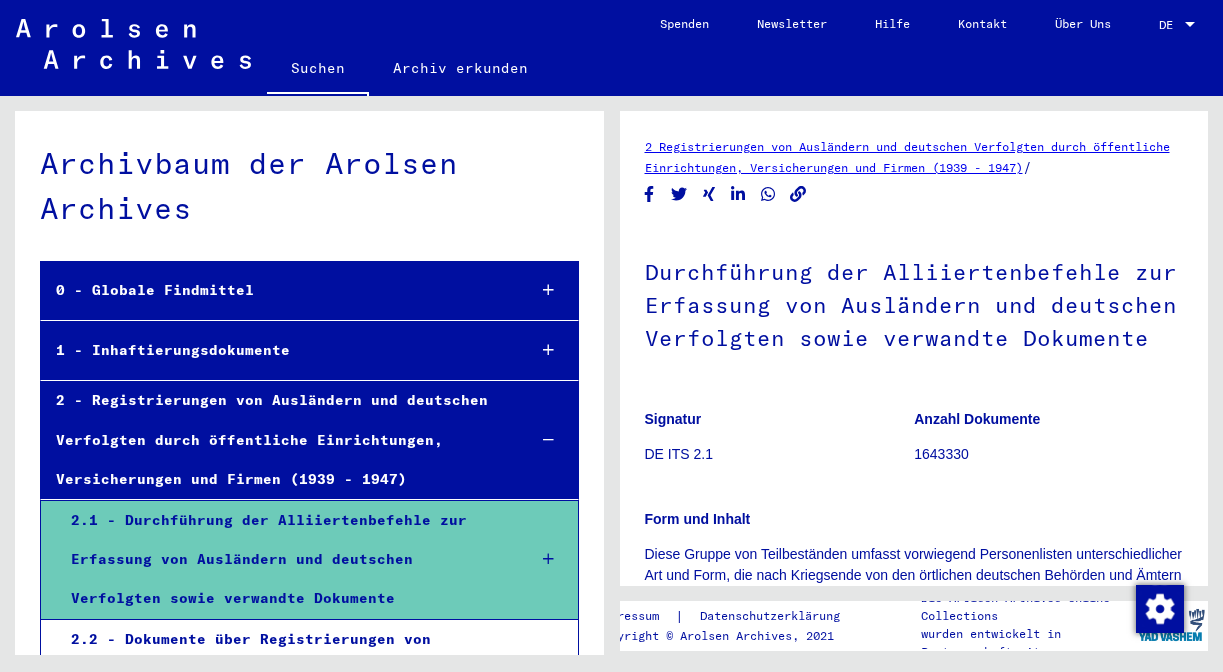 scroll, scrollTop: 4, scrollLeft: 0, axis: vertical 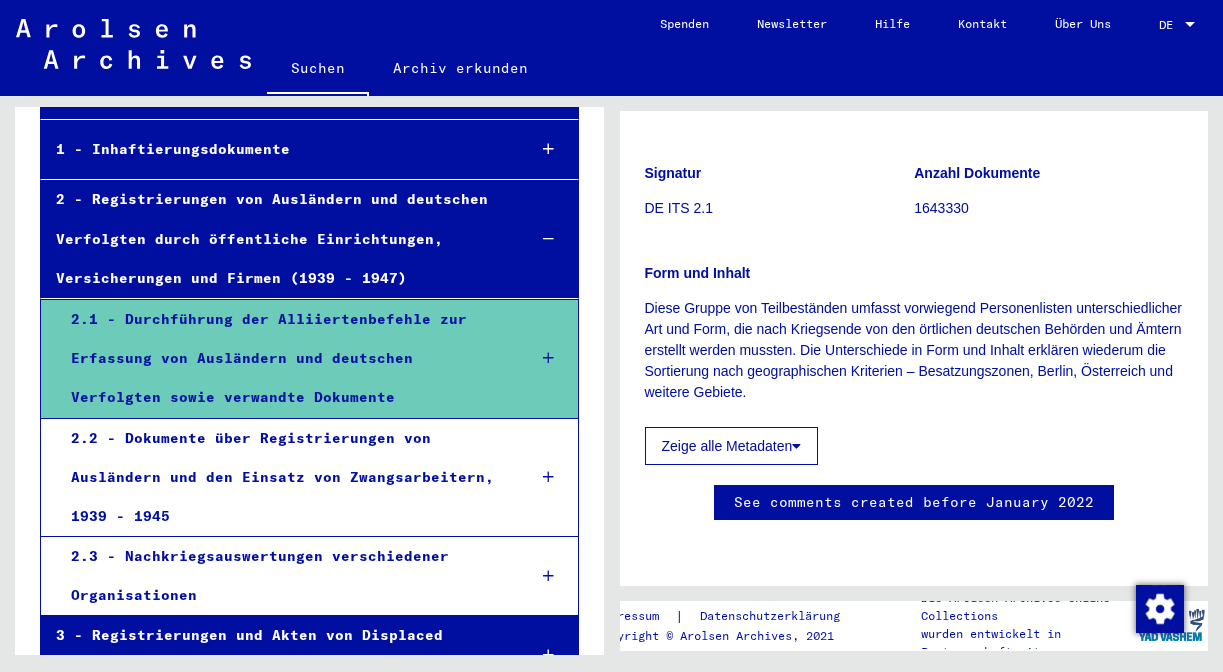 click on "Zeige alle Metadaten" 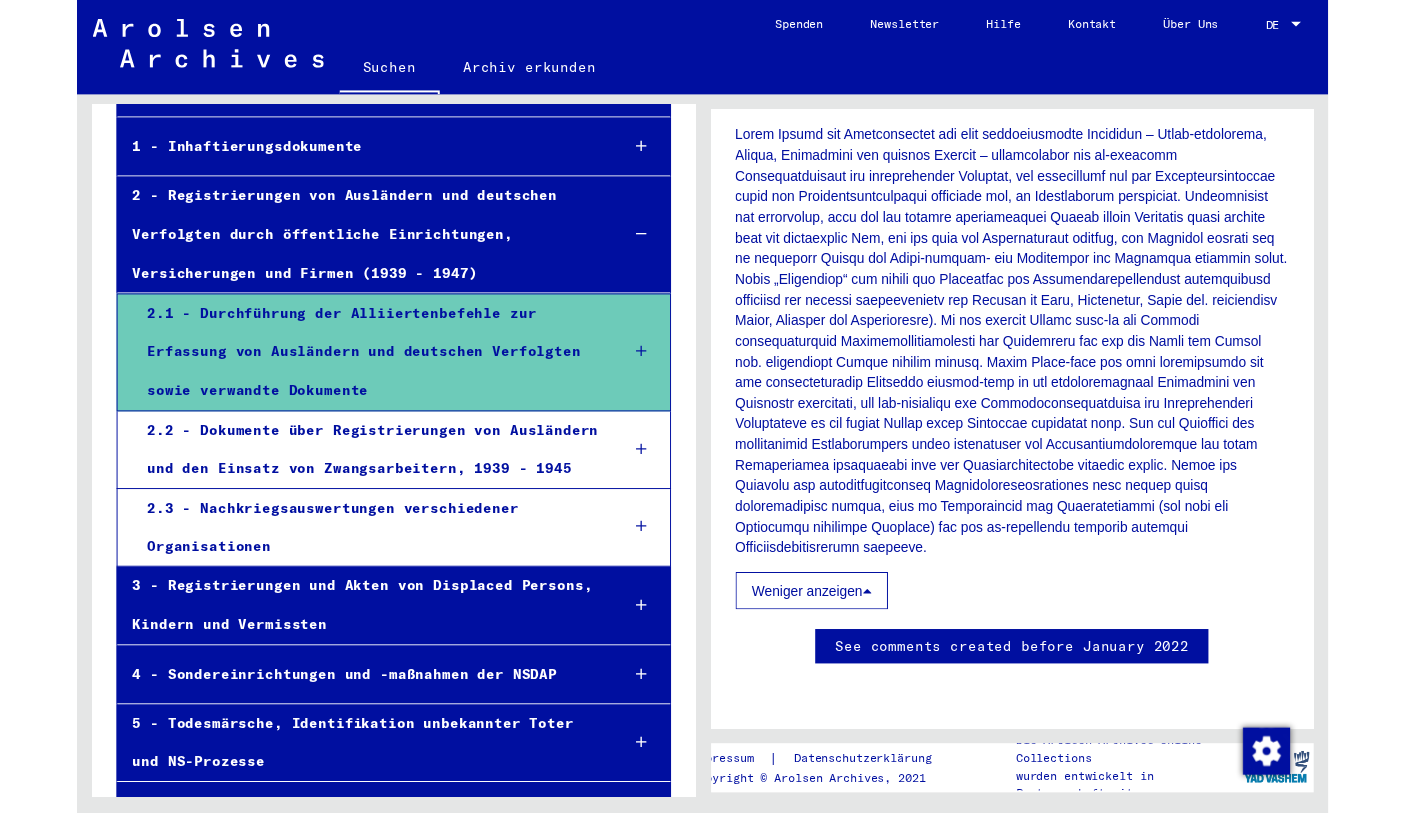 scroll, scrollTop: 1349, scrollLeft: 0, axis: vertical 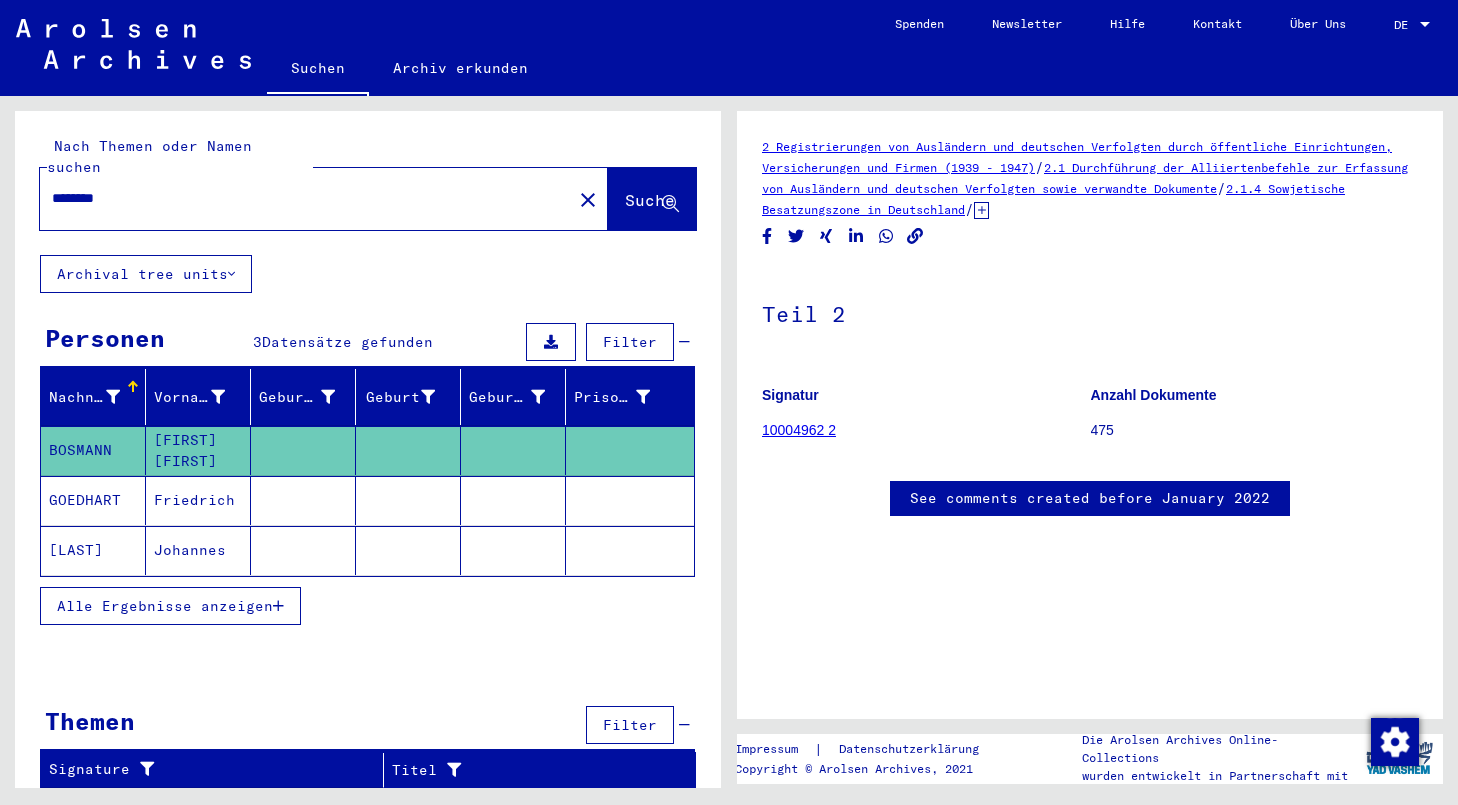 click on "Alle Ergebnisse anzeigen" at bounding box center (165, 606) 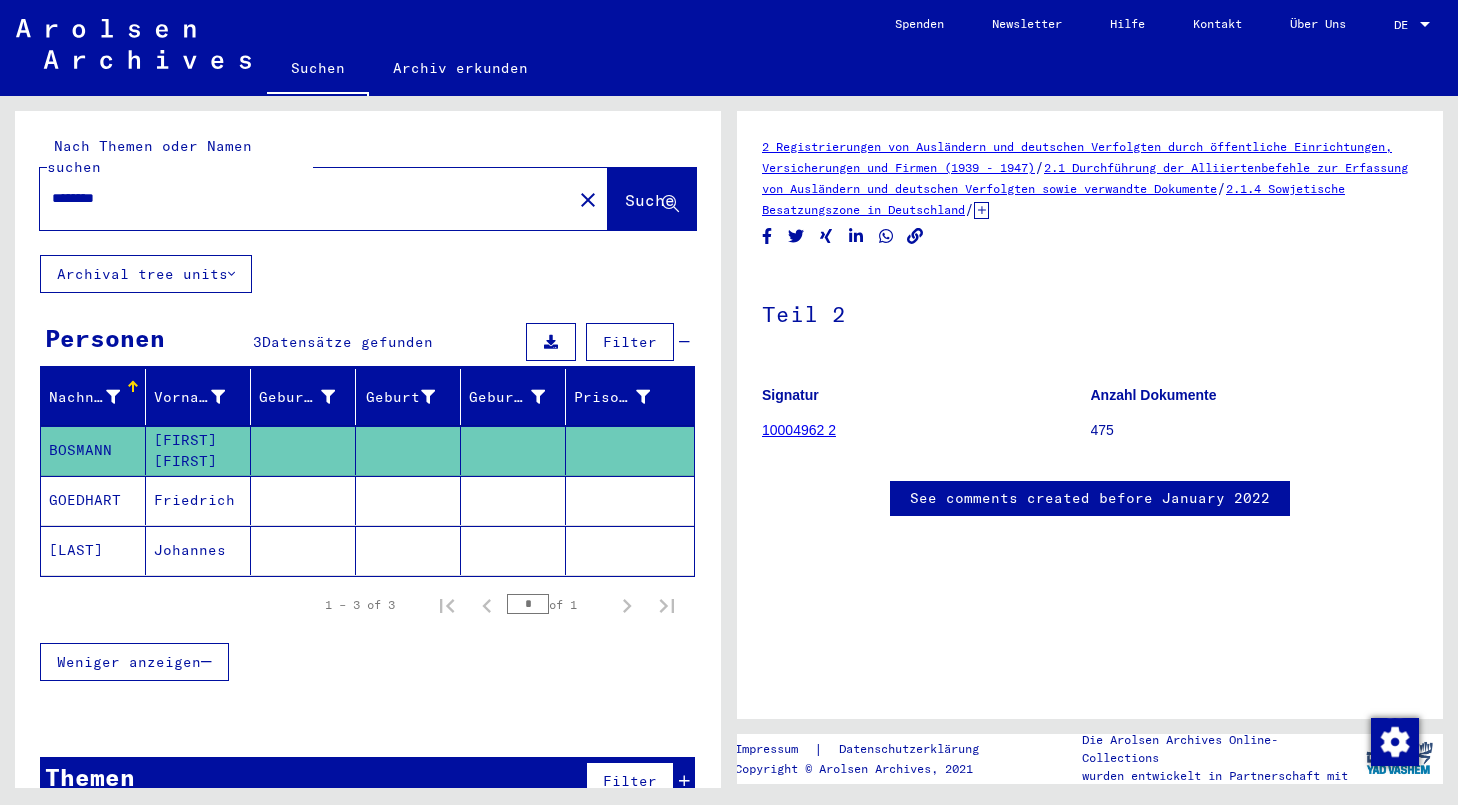 click on "[LAST]" 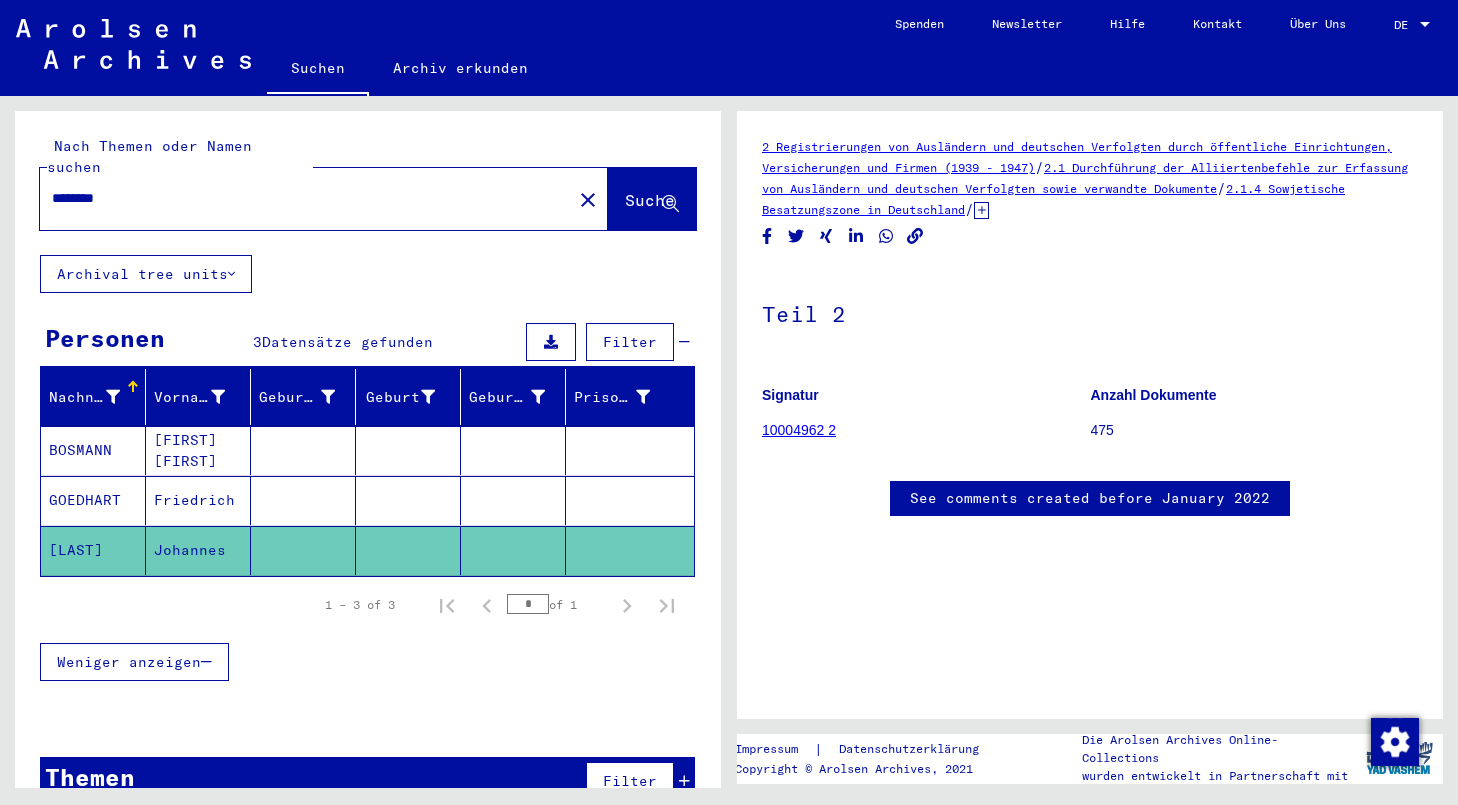 click on "10004962 2" 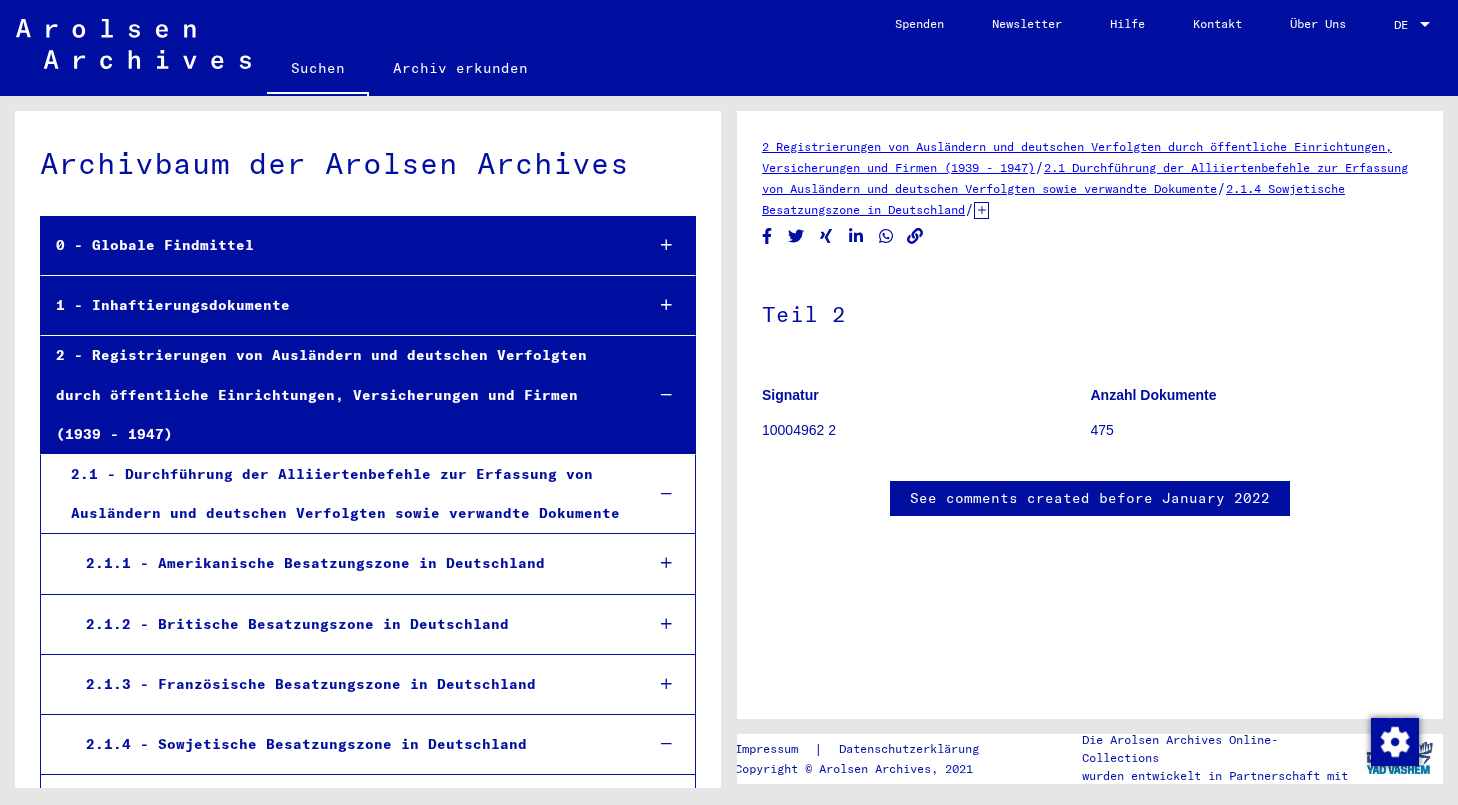 scroll, scrollTop: 22302, scrollLeft: 0, axis: vertical 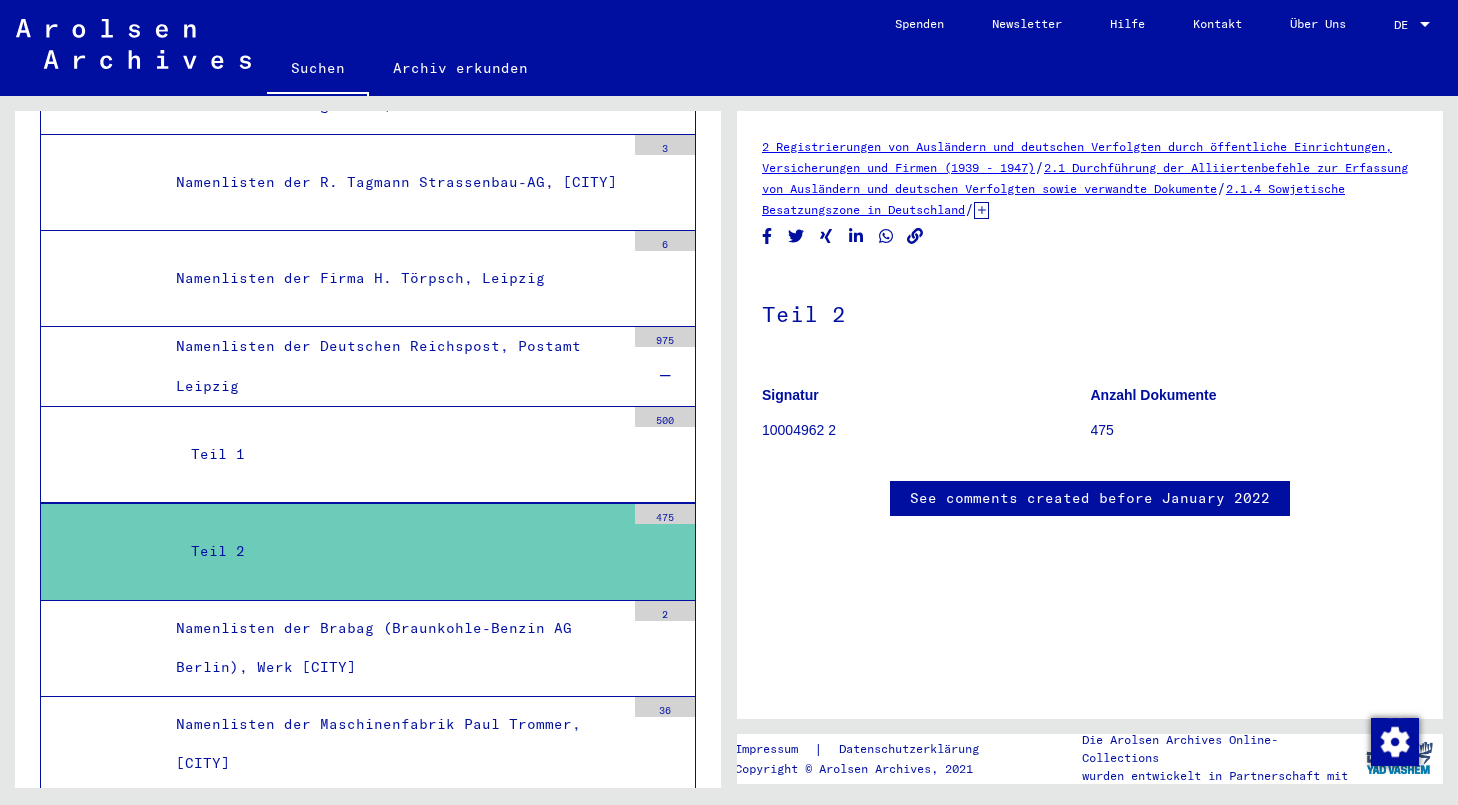 click 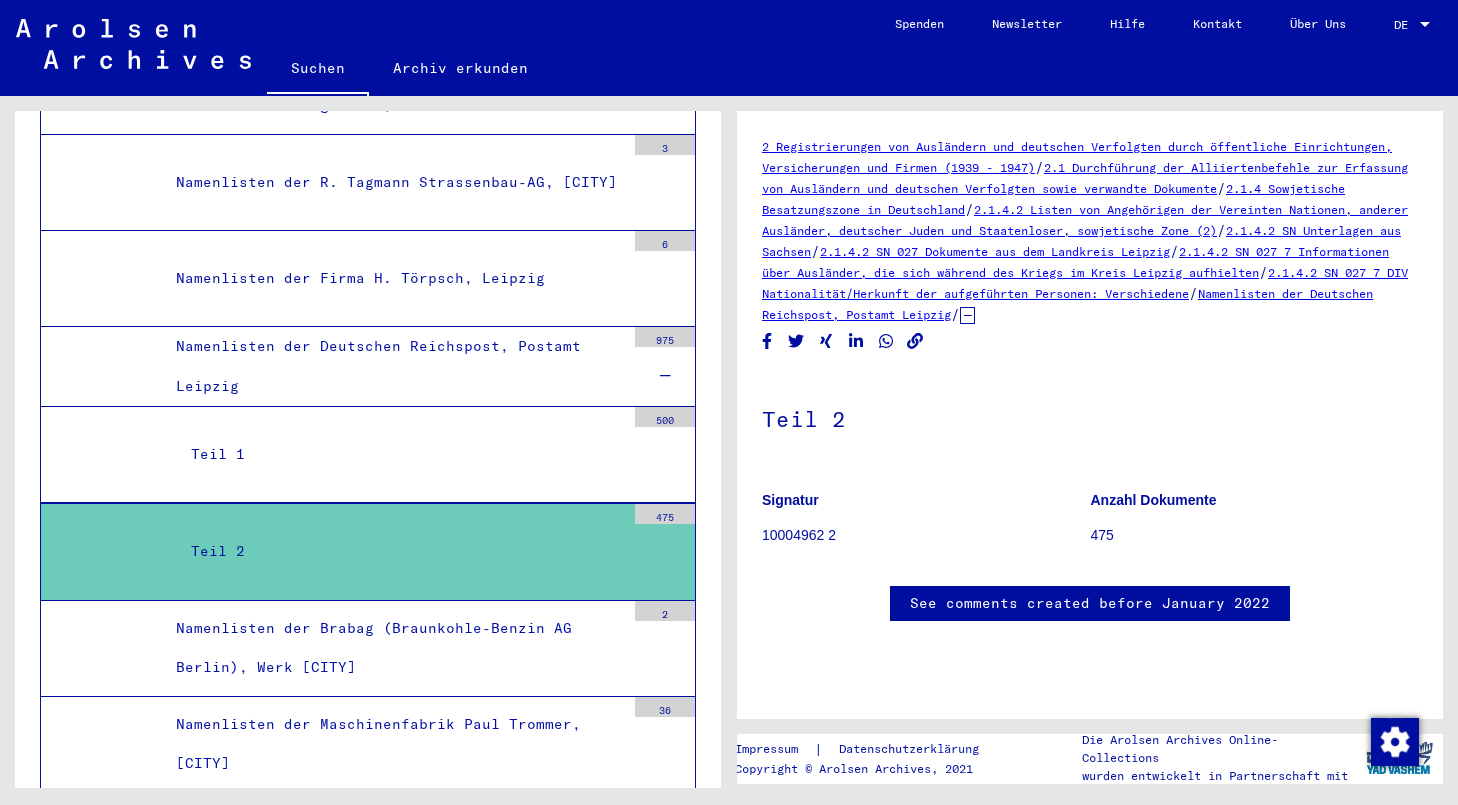 click on "Namenlisten der Deutschen Reichspost, Postamt Leipzig" 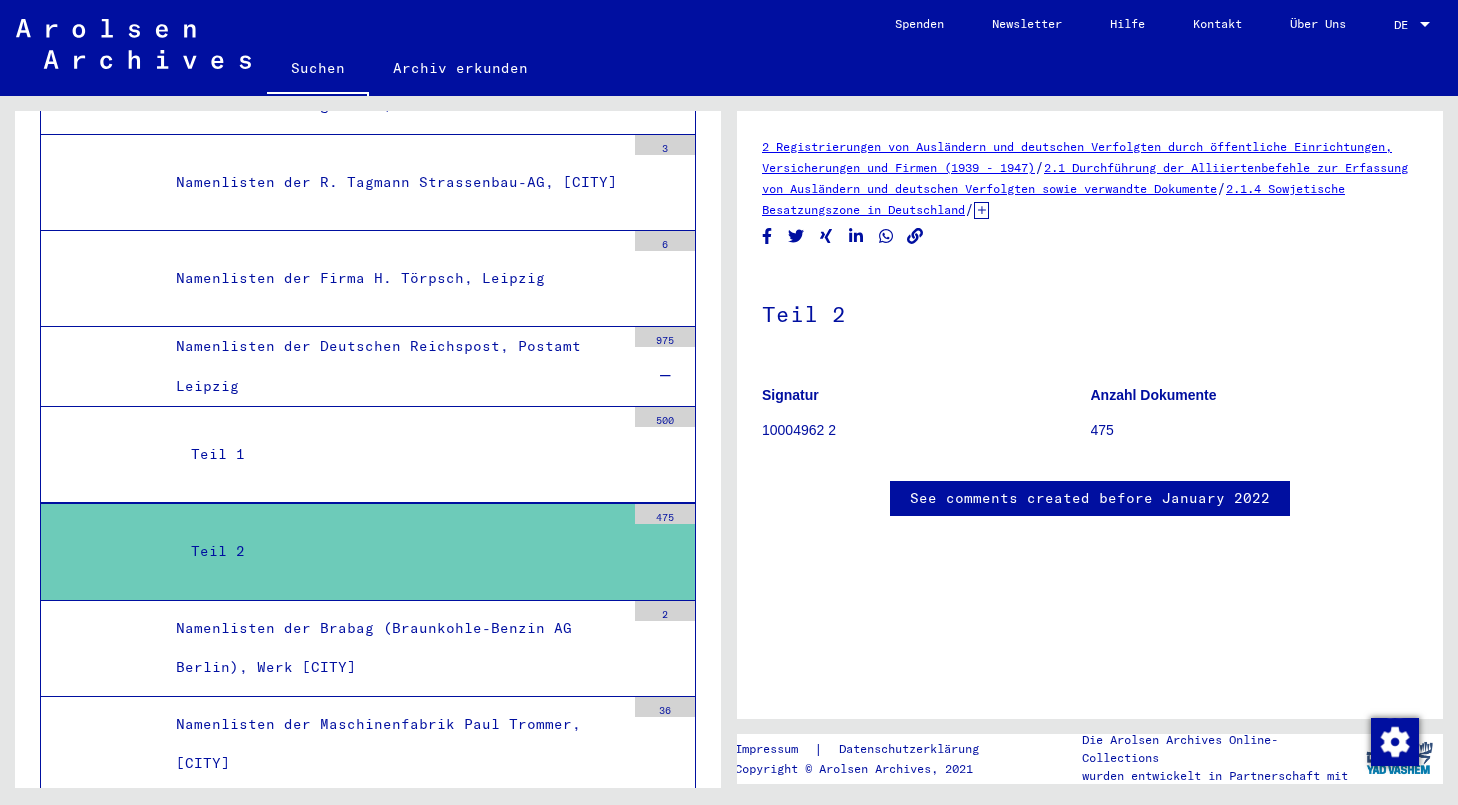 click on "Namenlisten der Brabag (Braunkohle-Benzin AG Berlin), Werk [CITY]" at bounding box center (393, 648) 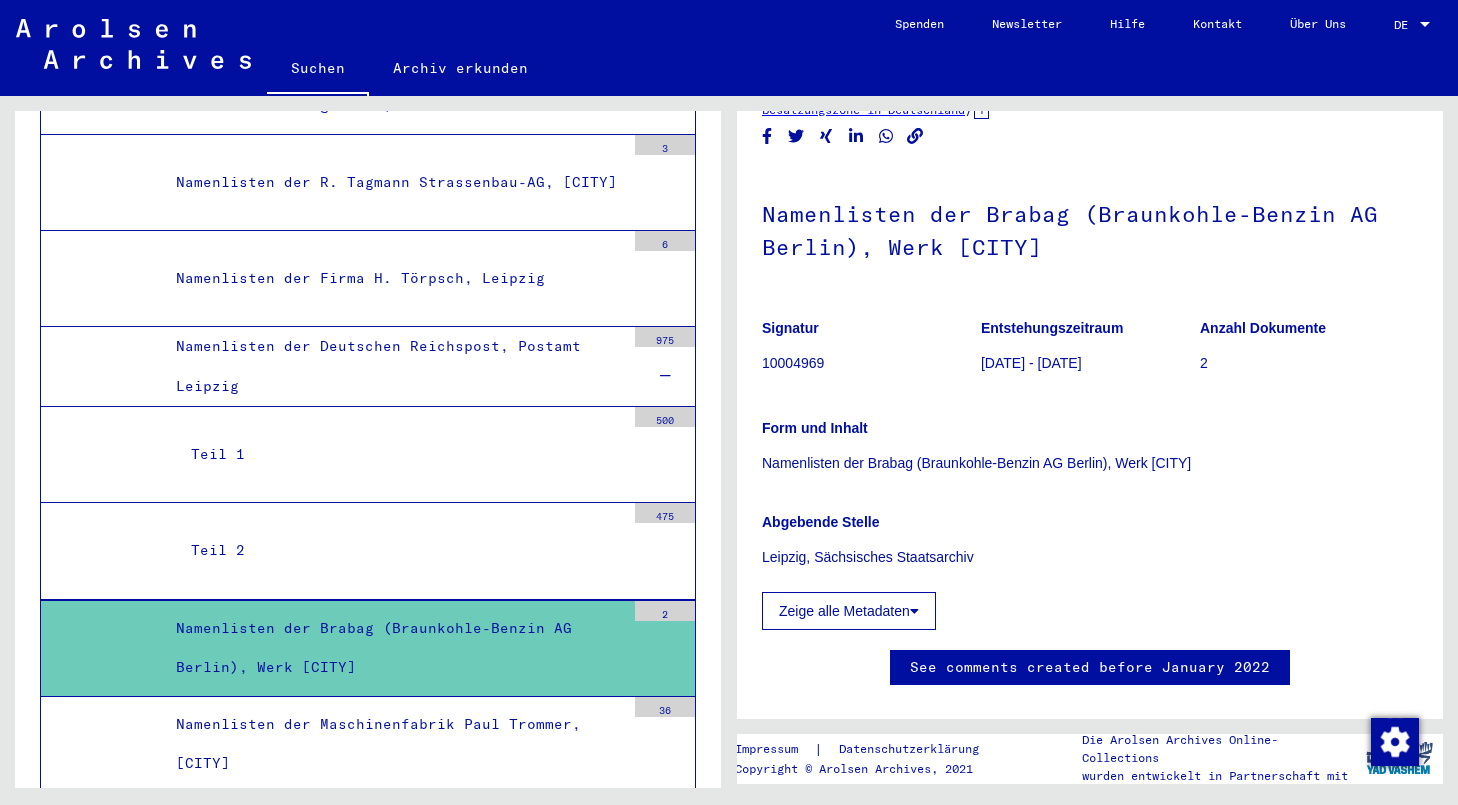 scroll, scrollTop: 106, scrollLeft: 0, axis: vertical 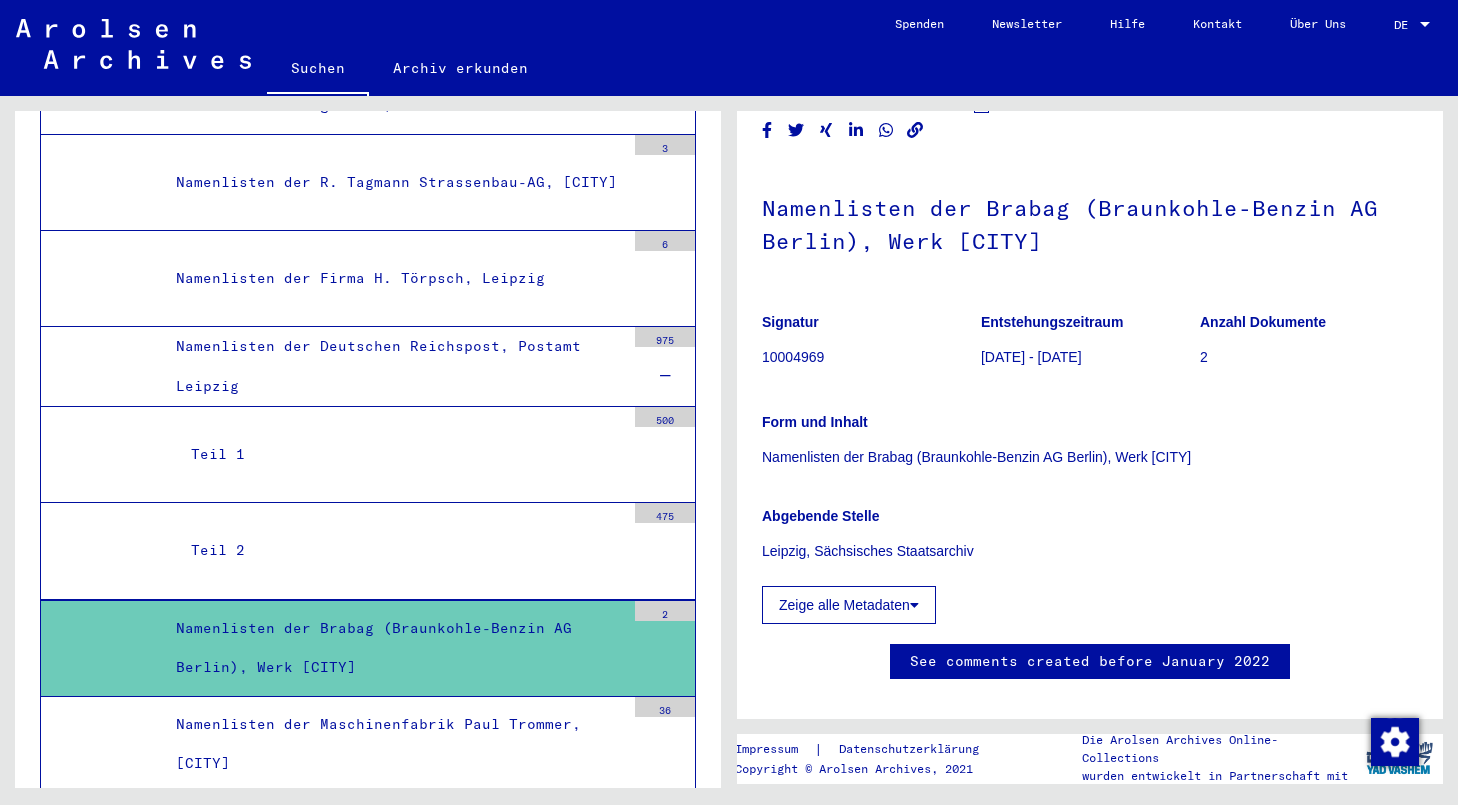 click on "Zeige alle Metadaten" 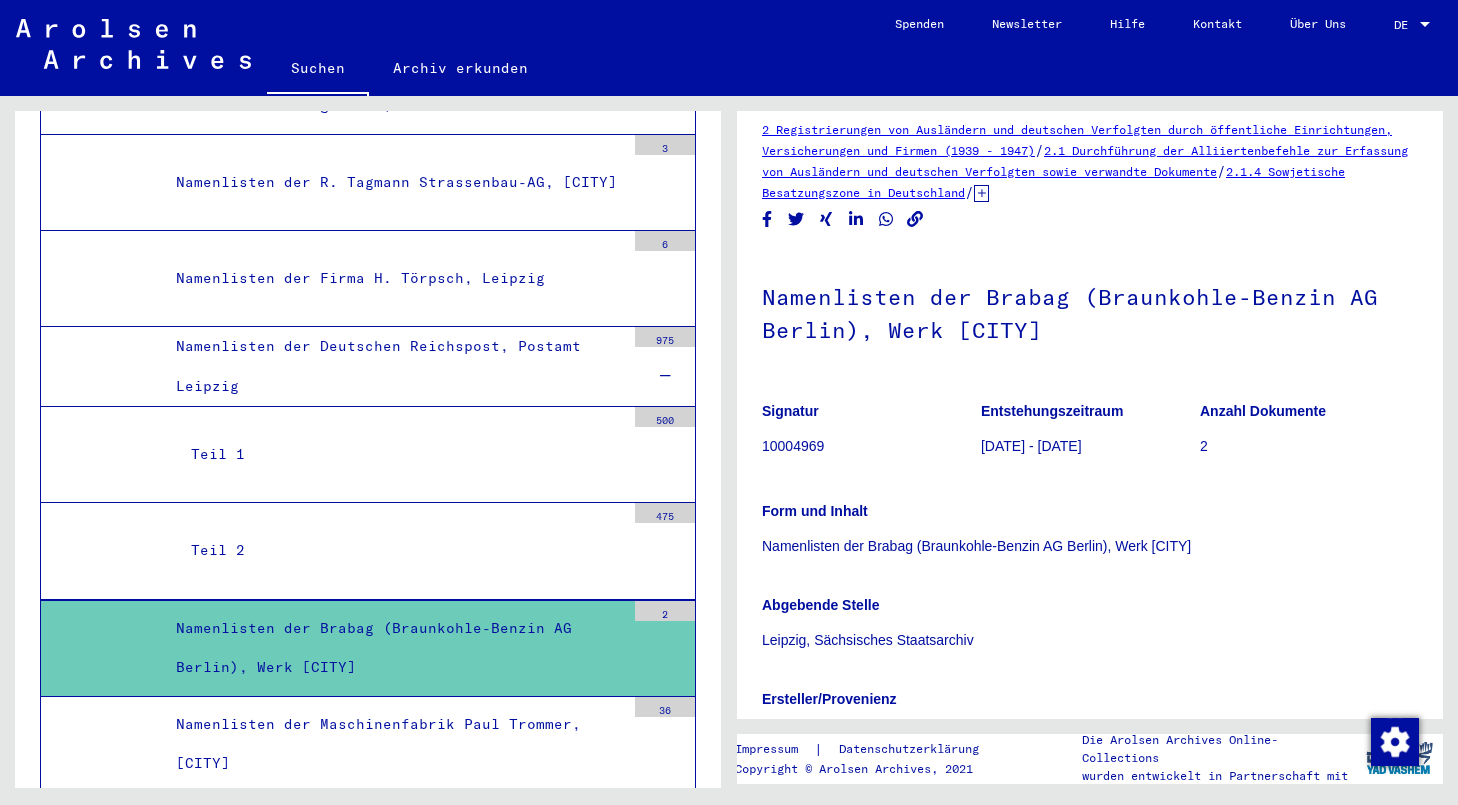scroll, scrollTop: 0, scrollLeft: 0, axis: both 